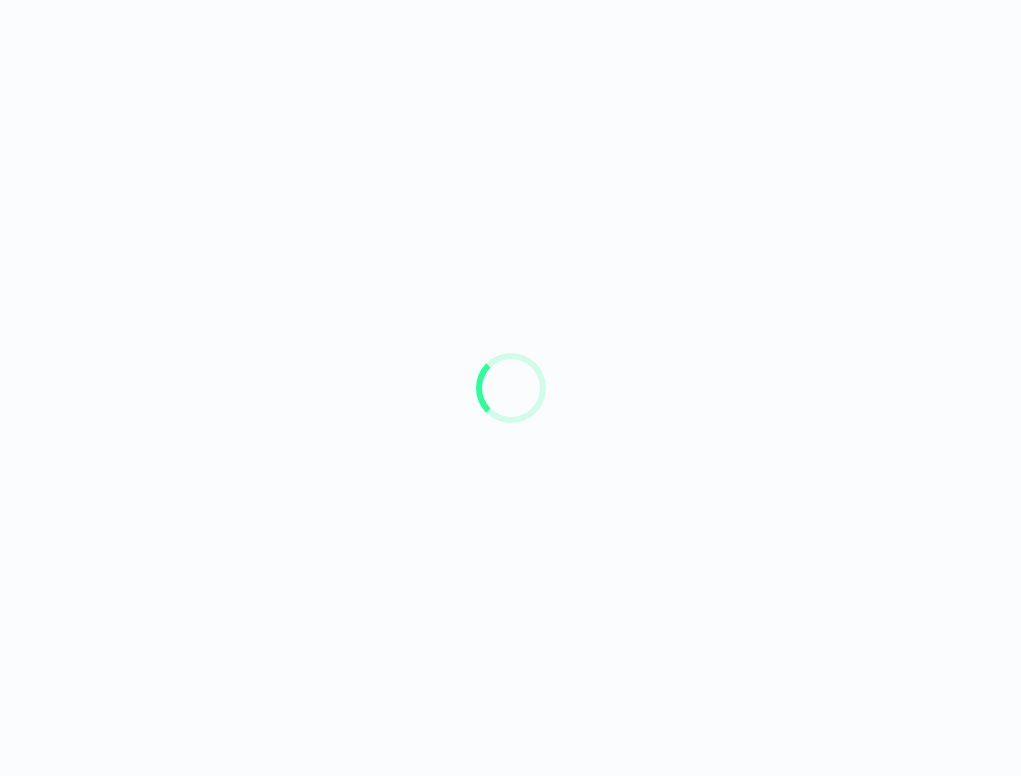 scroll, scrollTop: 0, scrollLeft: 0, axis: both 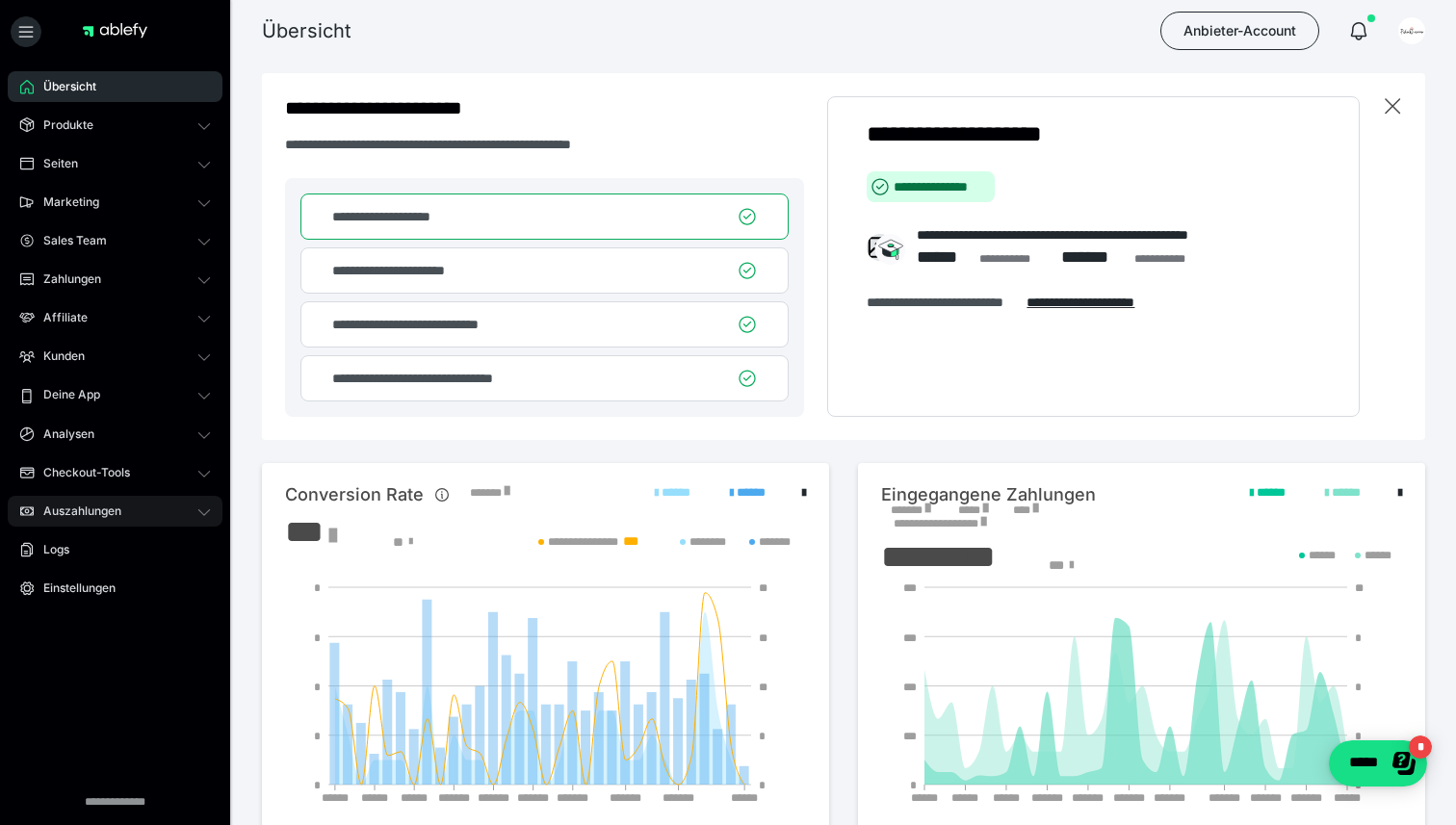 click on "Auszahlungen" at bounding box center (75, 511) 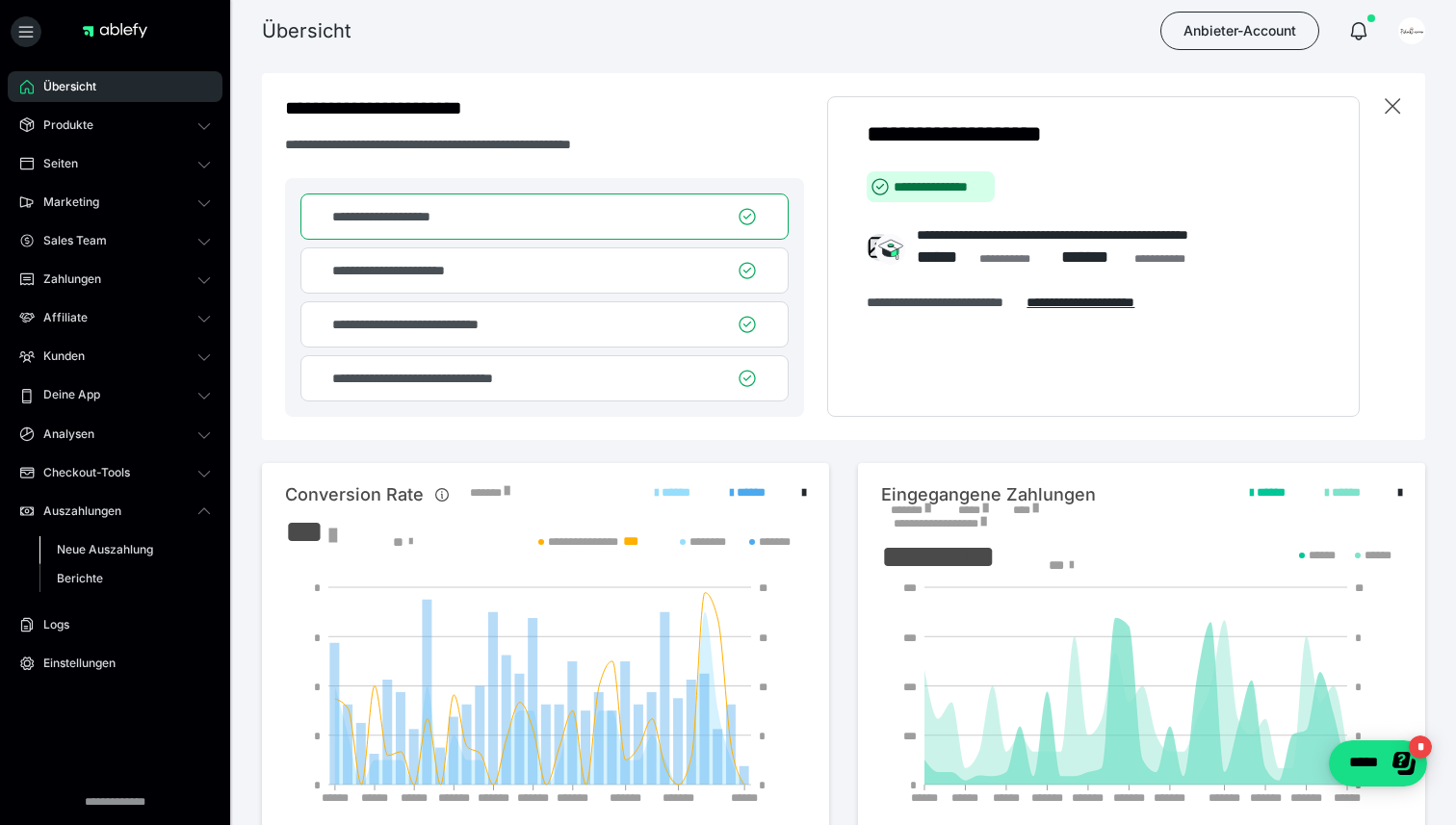 click on "Neue Auszahlung" at bounding box center (105, 549) 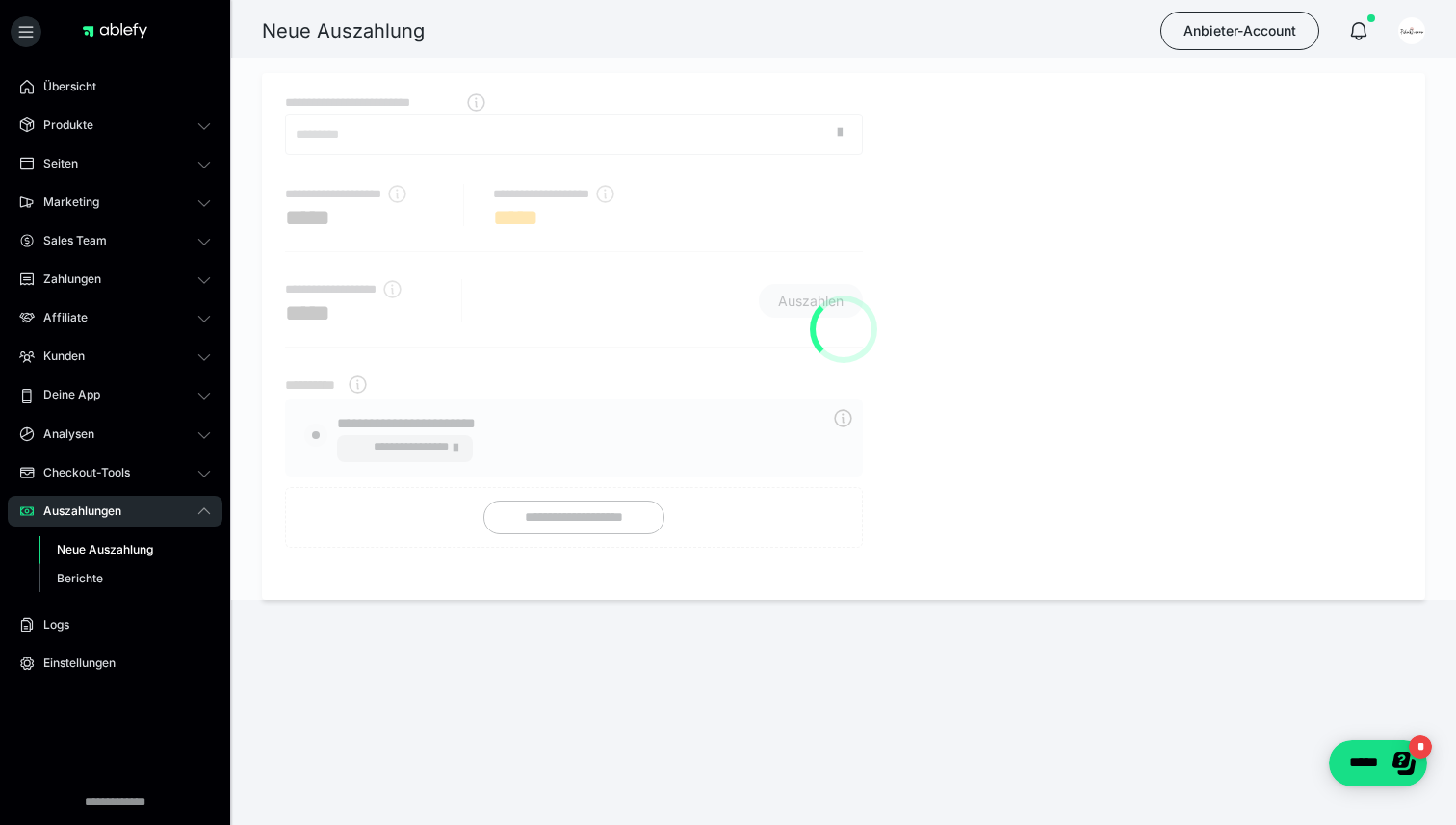 radio on "****" 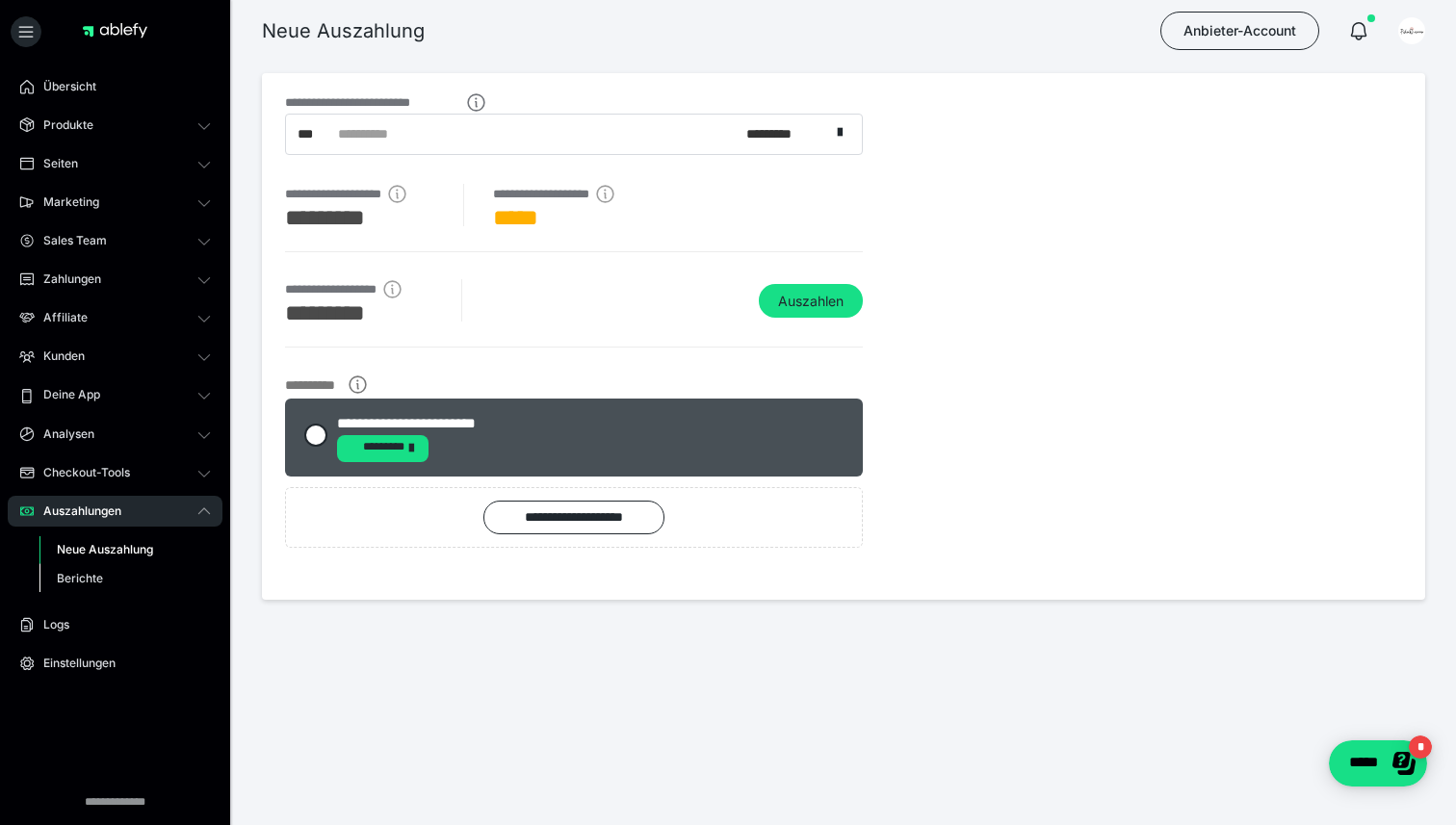 click on "Berichte" at bounding box center [80, 578] 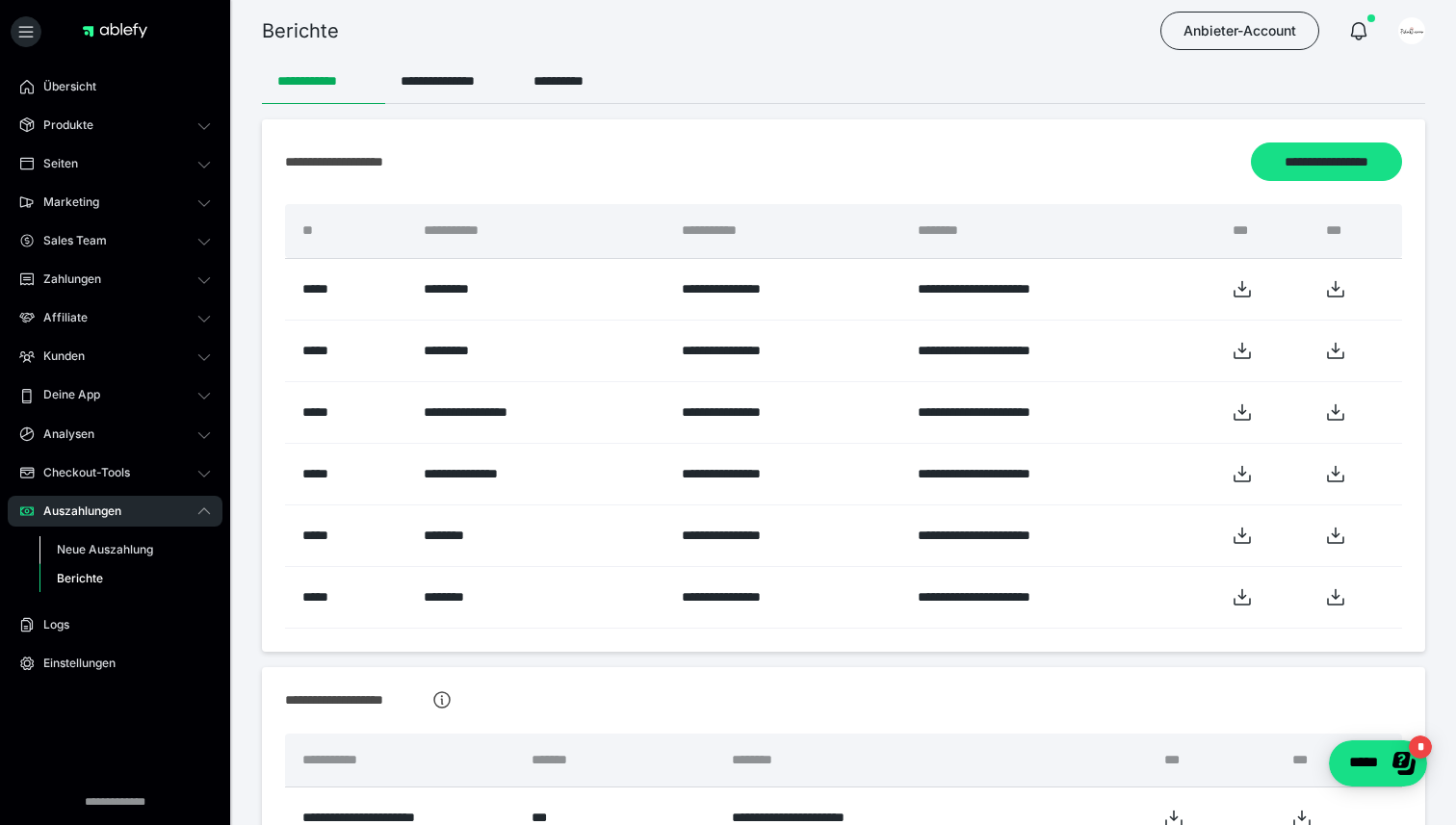 click on "Neue Auszahlung" at bounding box center [105, 549] 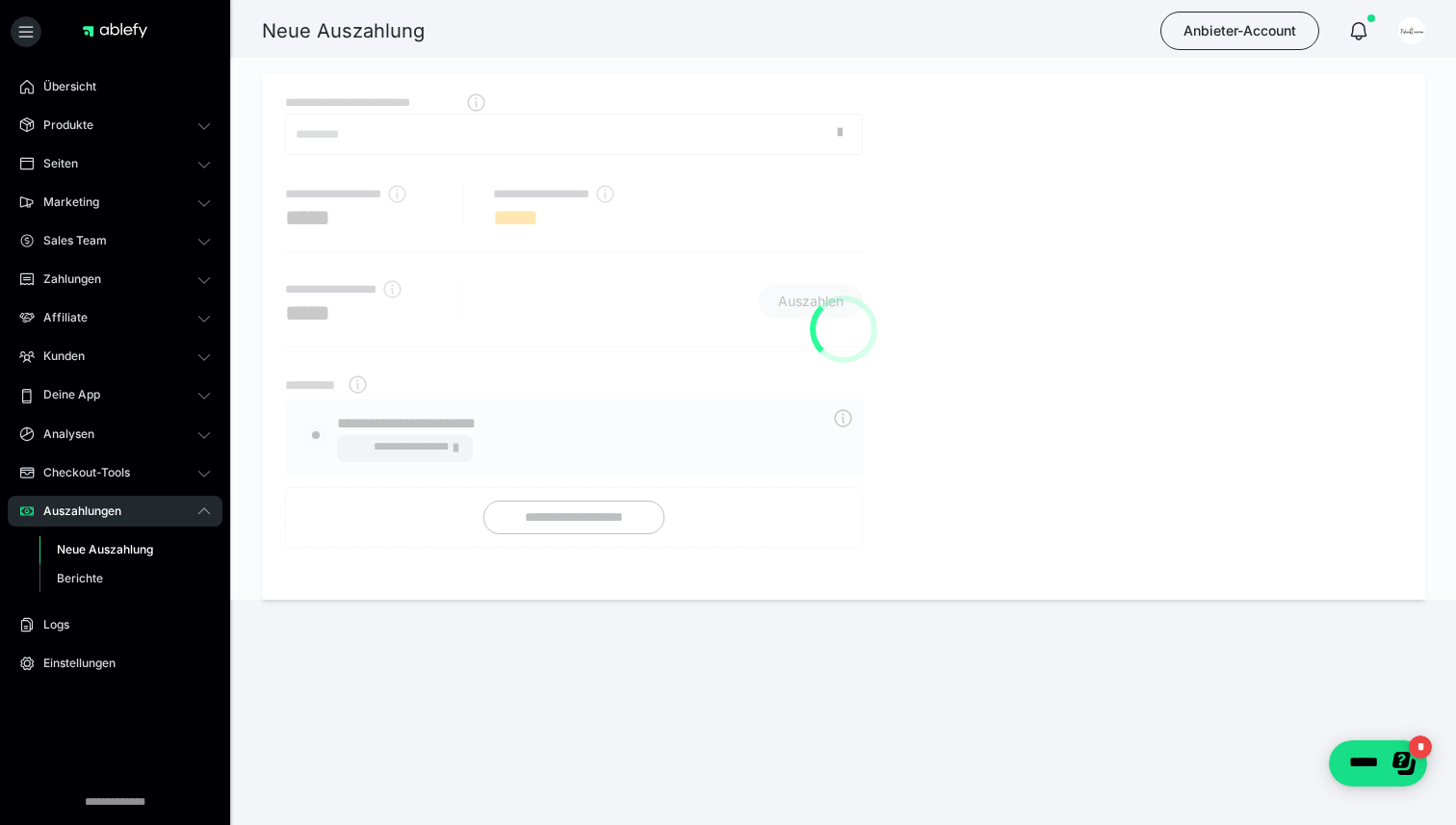radio on "****" 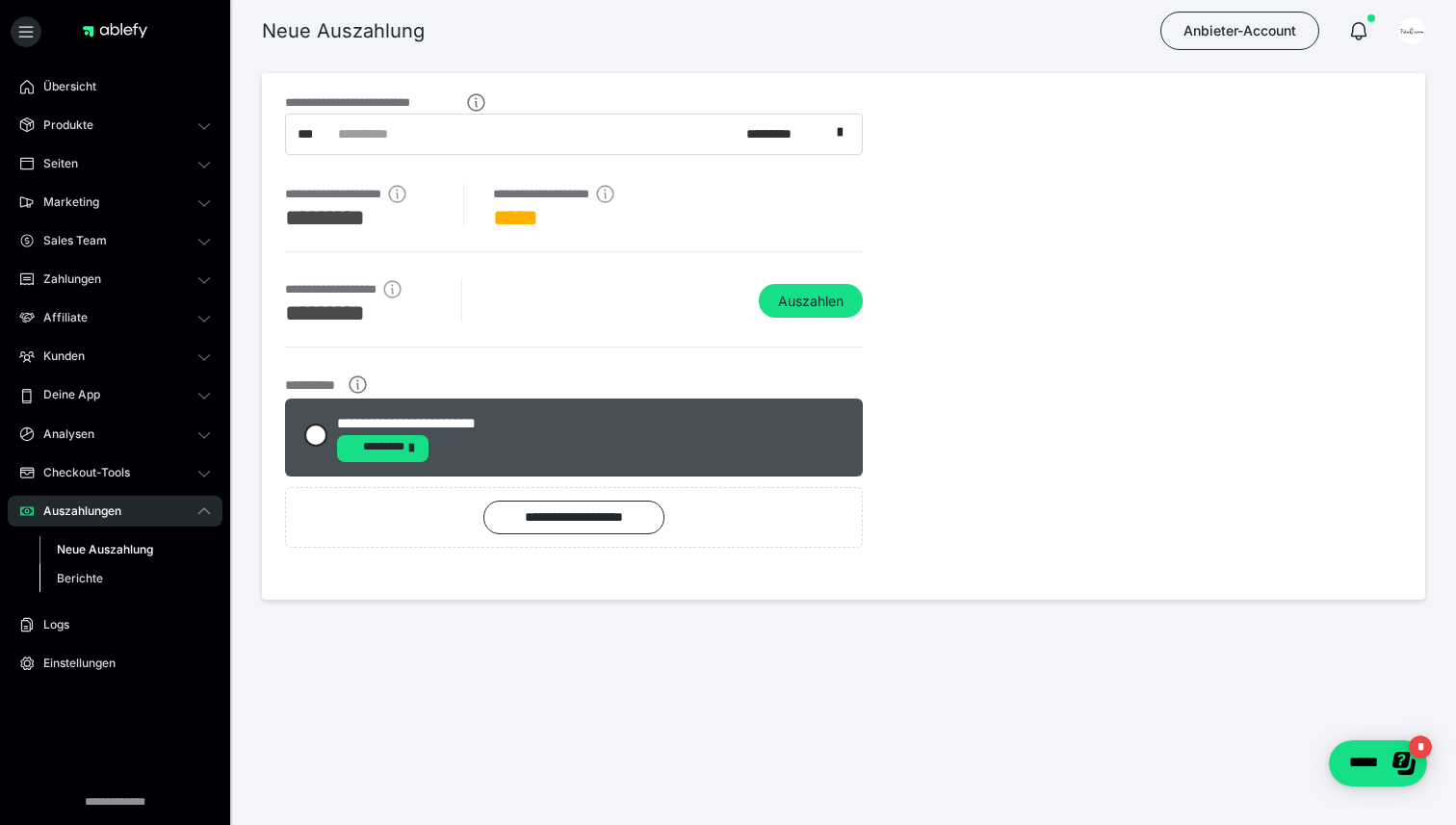 click on "Berichte" at bounding box center (80, 578) 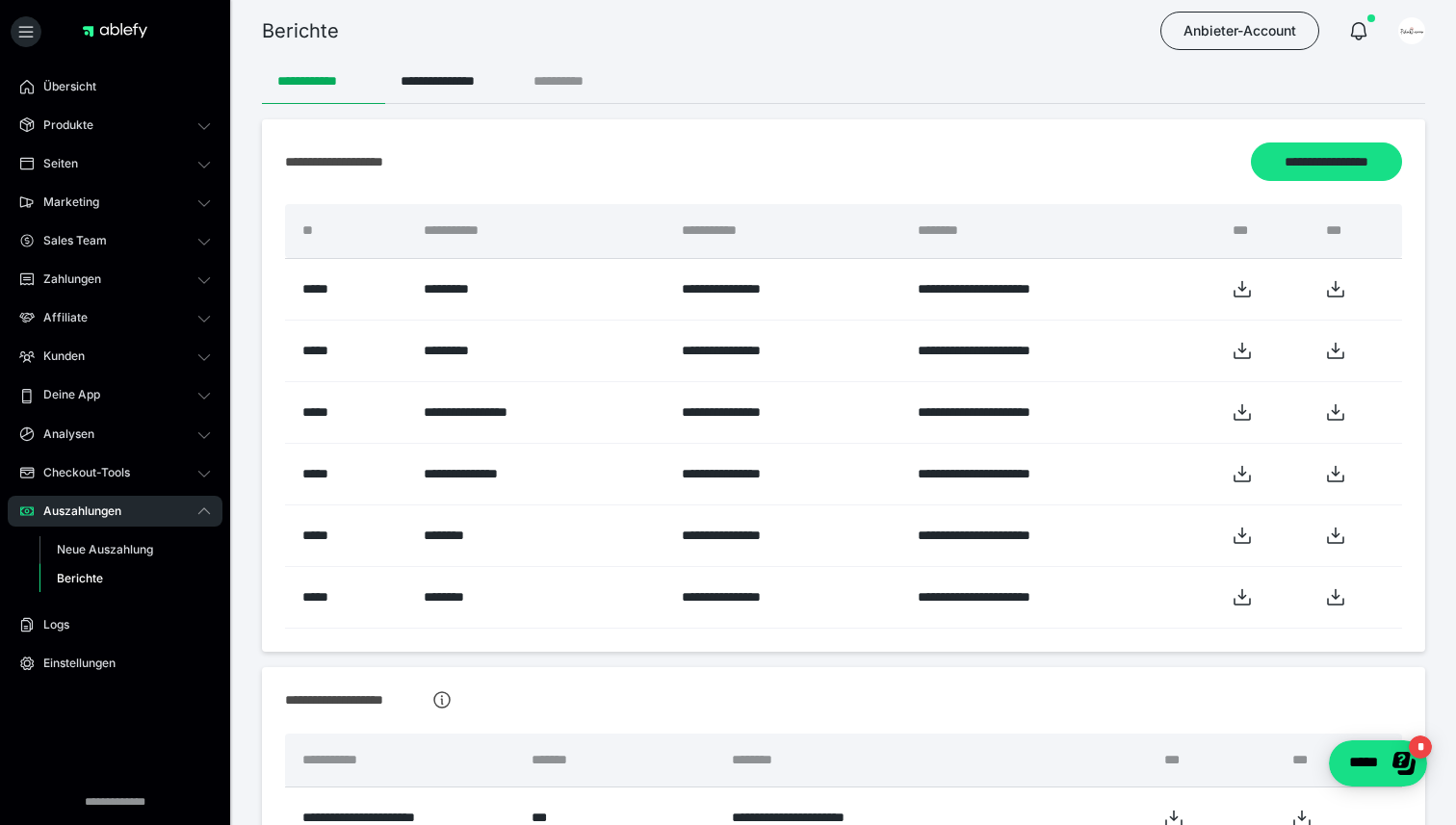 click on "**********" at bounding box center (574, 81) 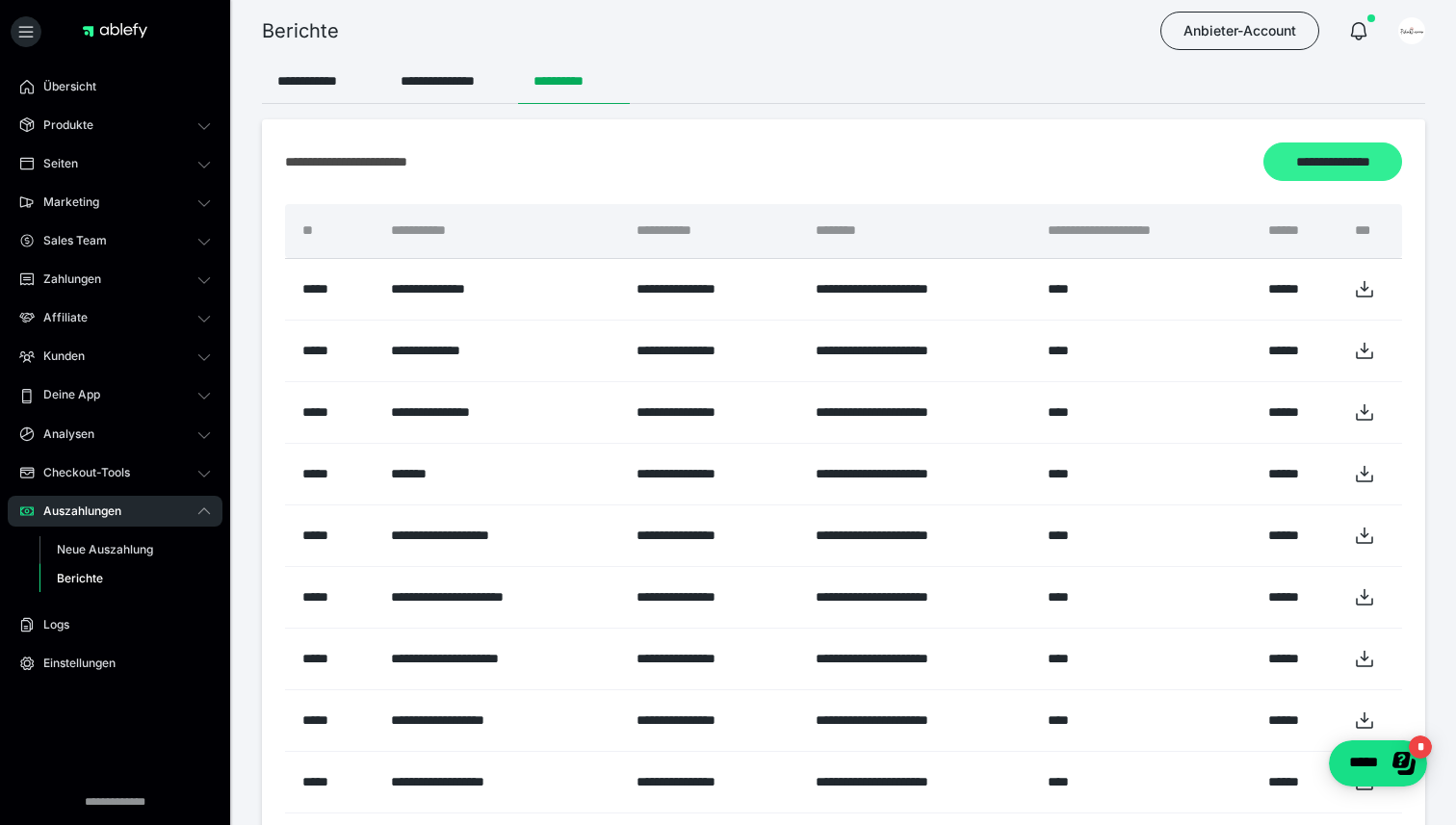click on "**********" at bounding box center [1333, 162] 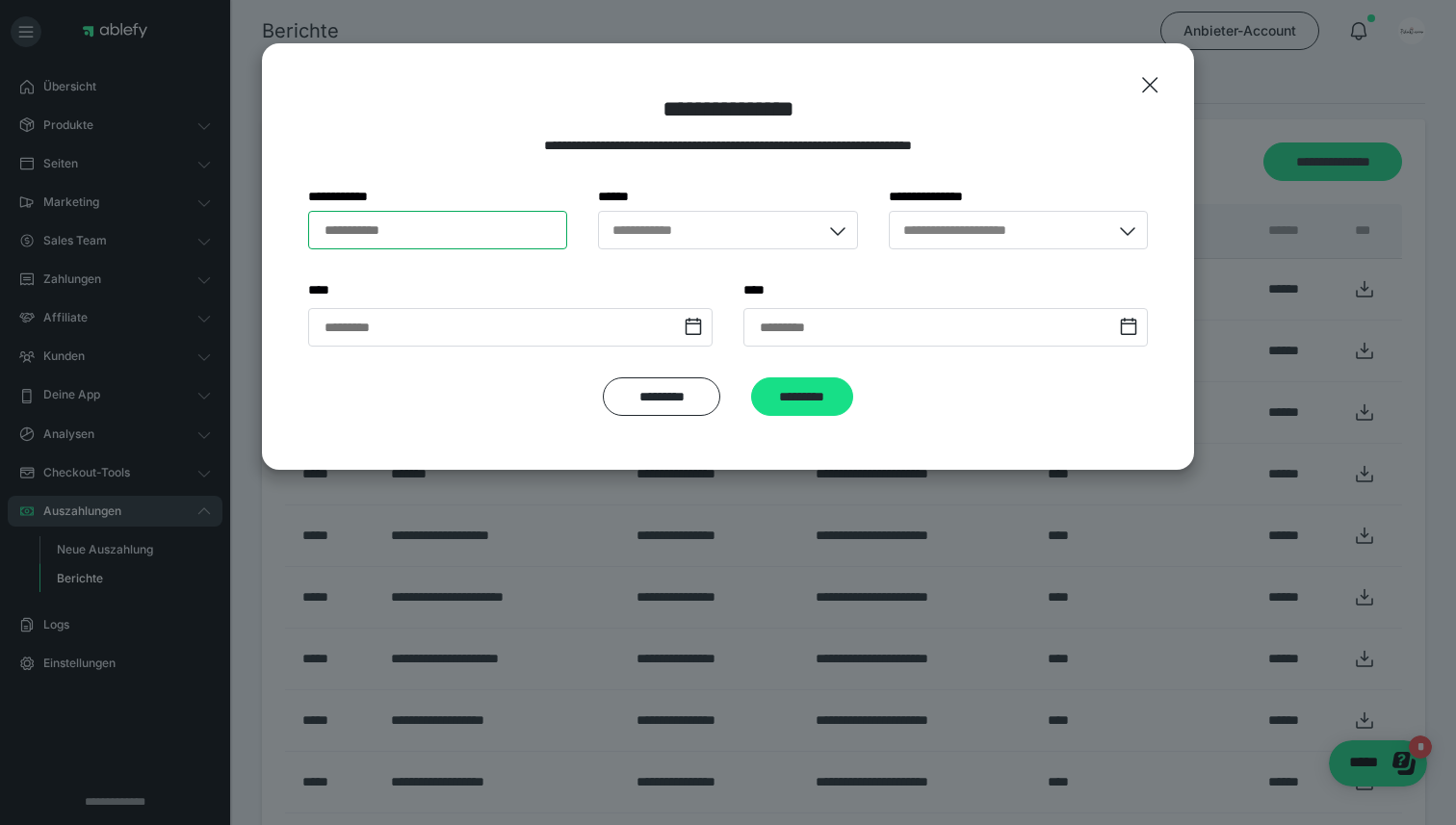 click on "**********" at bounding box center (437, 230) 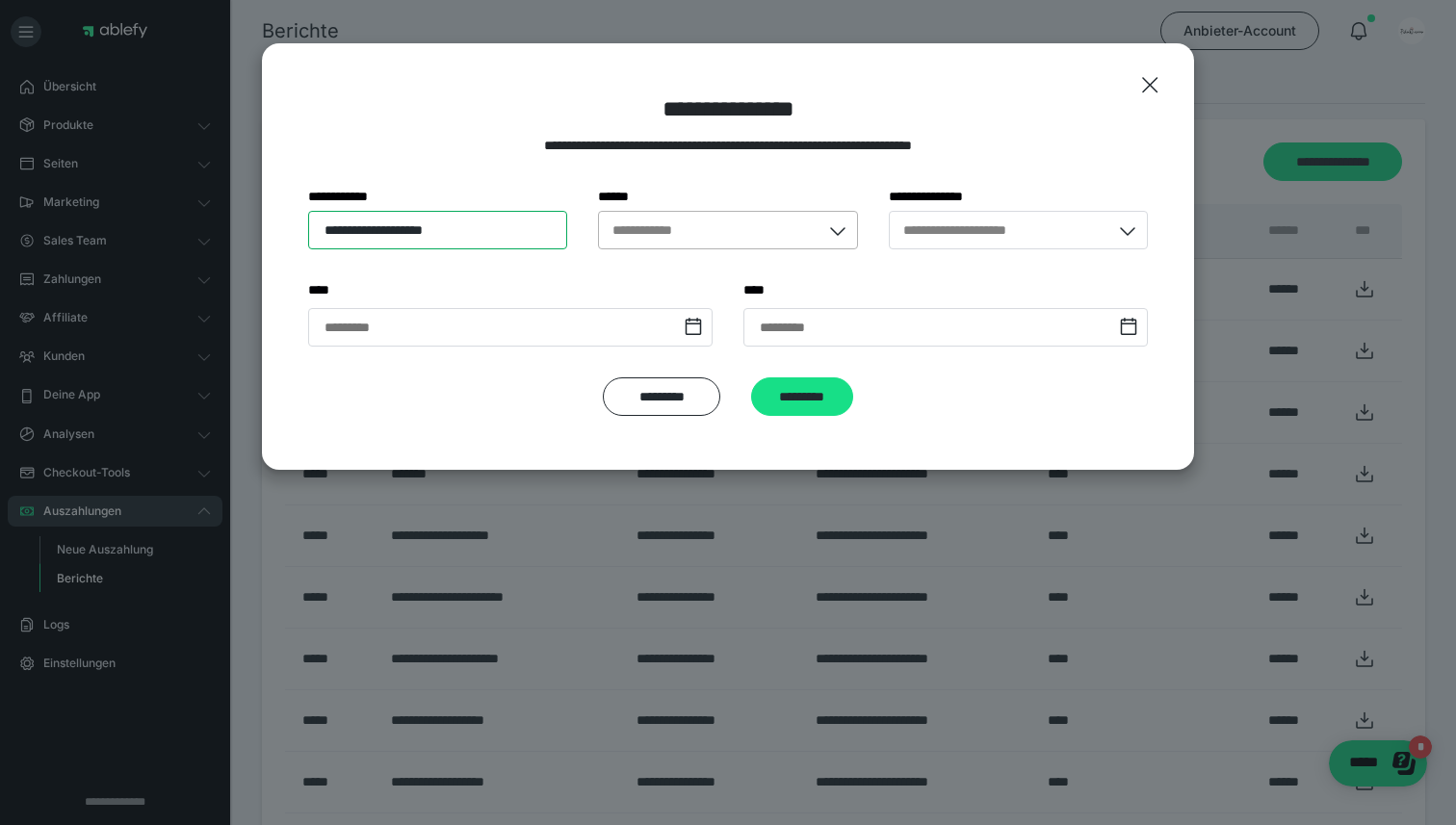 type on "**********" 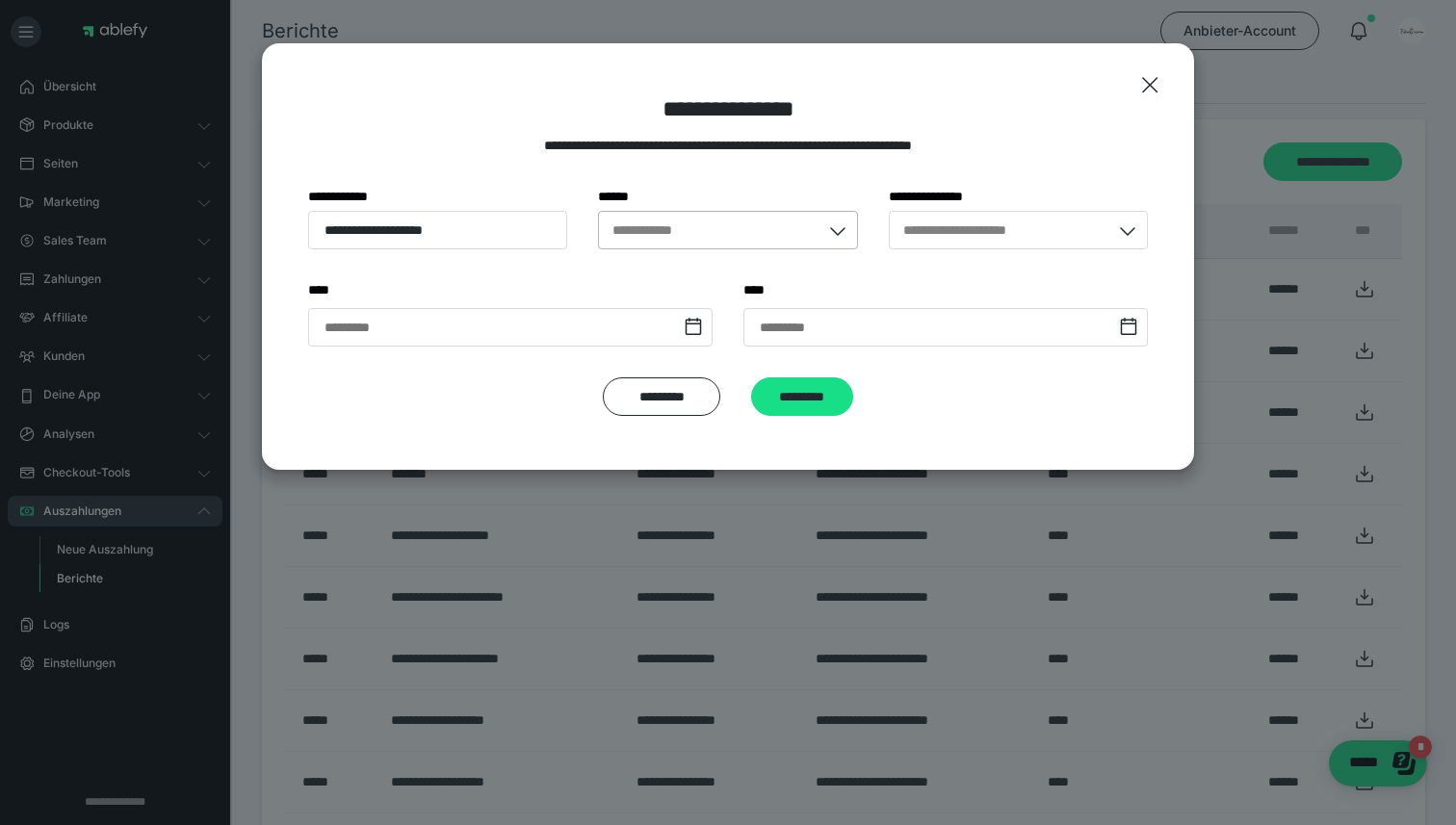 click on "**********" at bounding box center [709, 230] 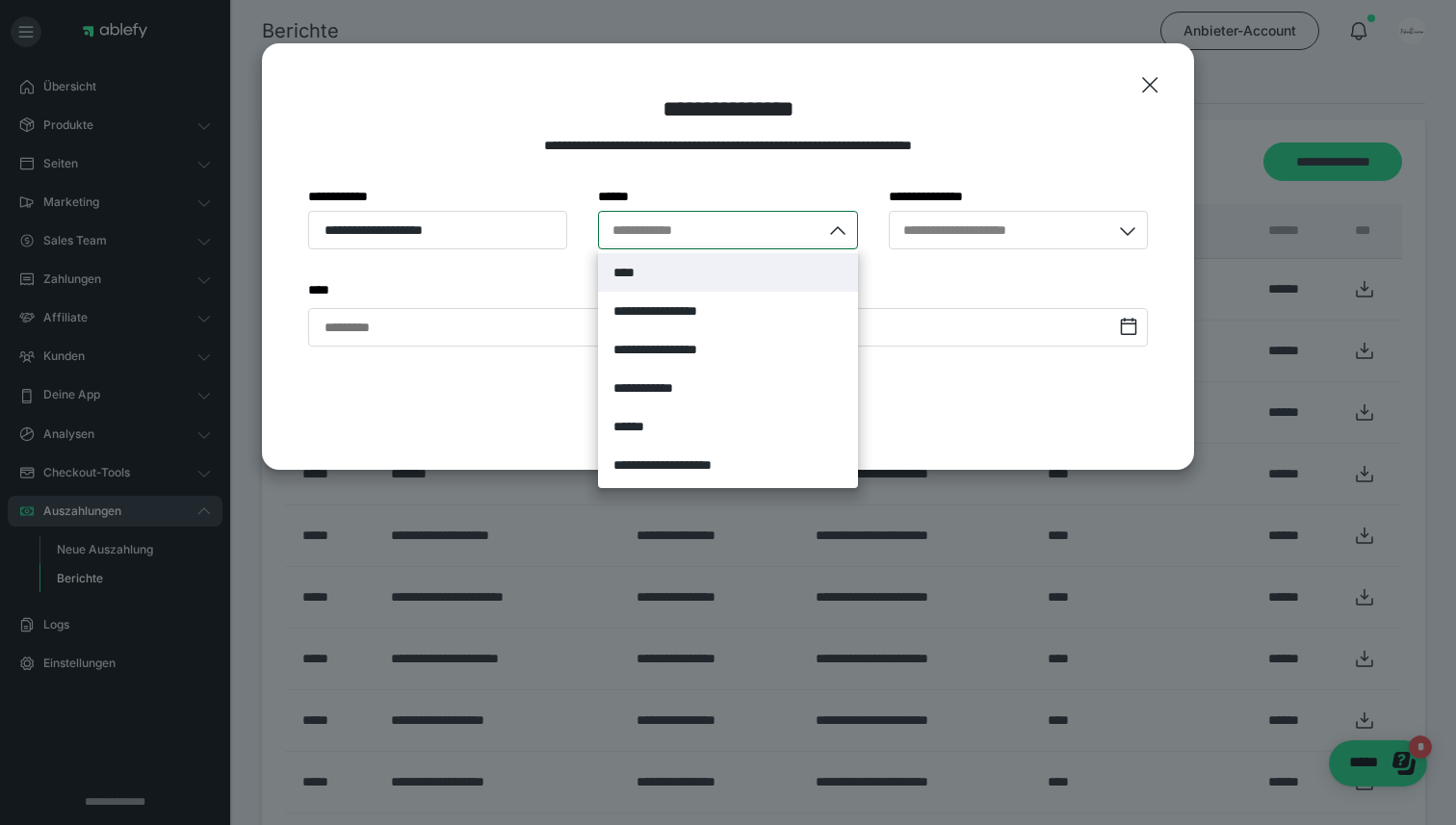click on "****" at bounding box center (727, 272) 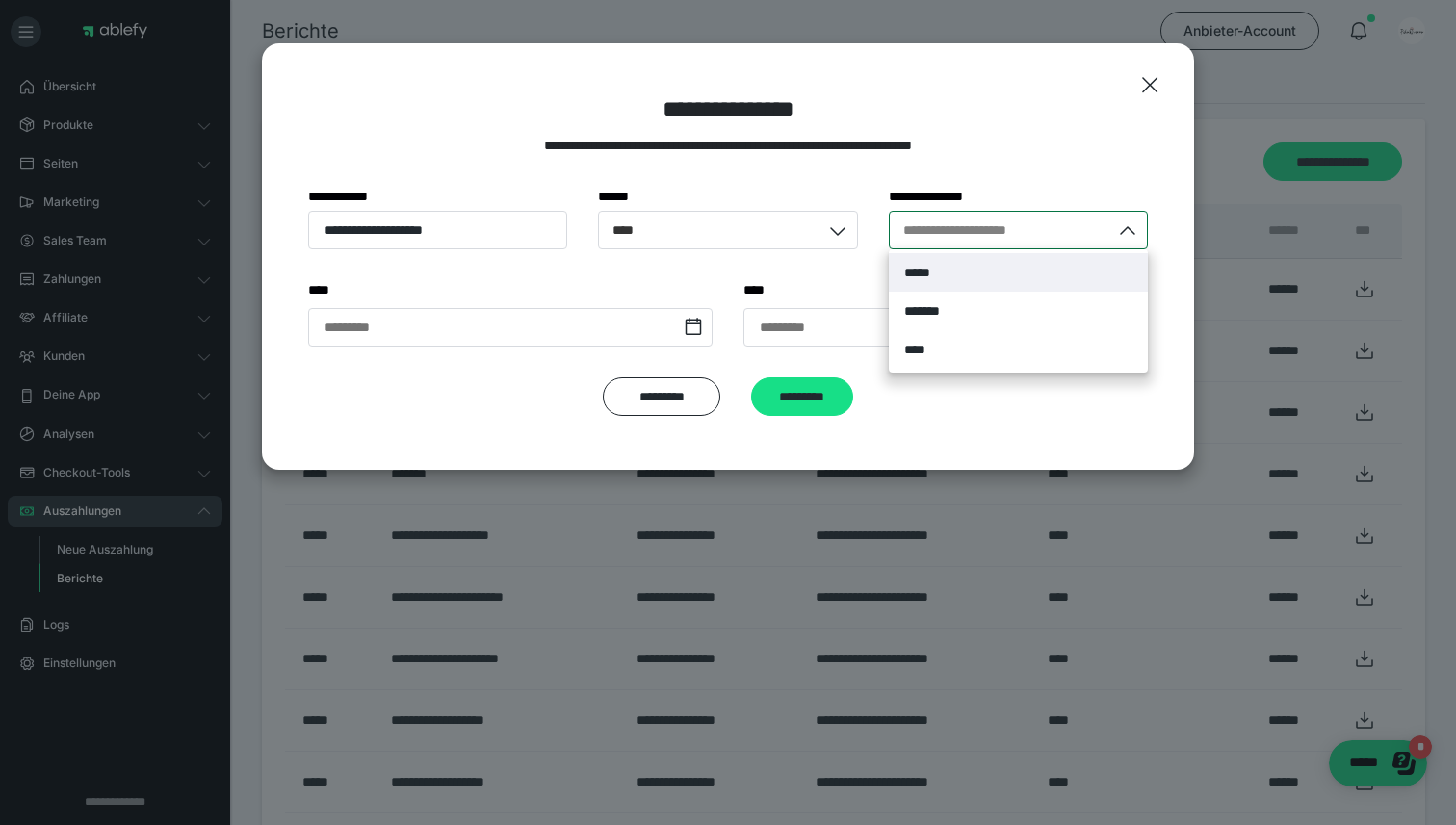 click on "**********" at bounding box center (976, 230) 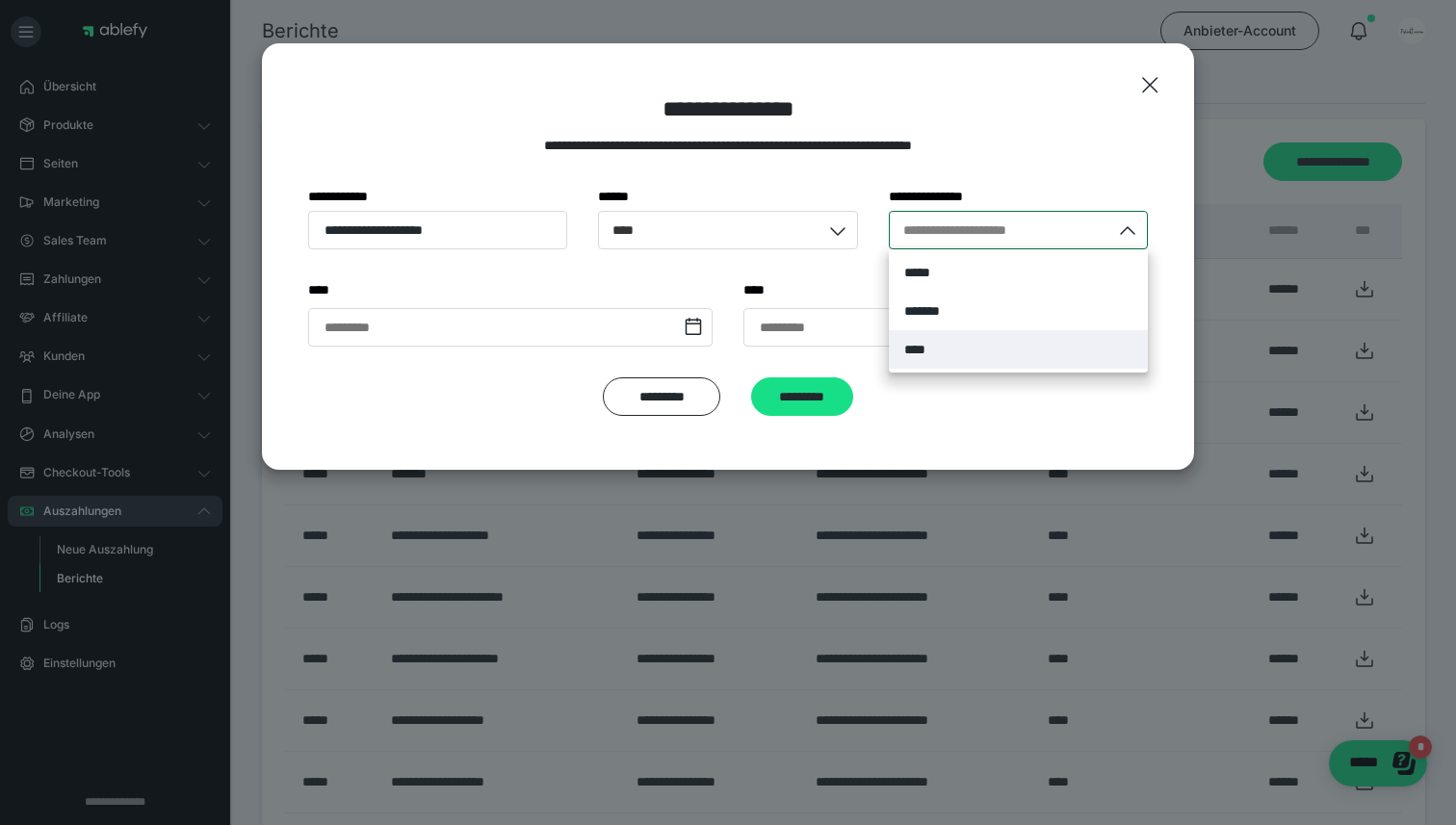 click on "****" at bounding box center [1018, 349] 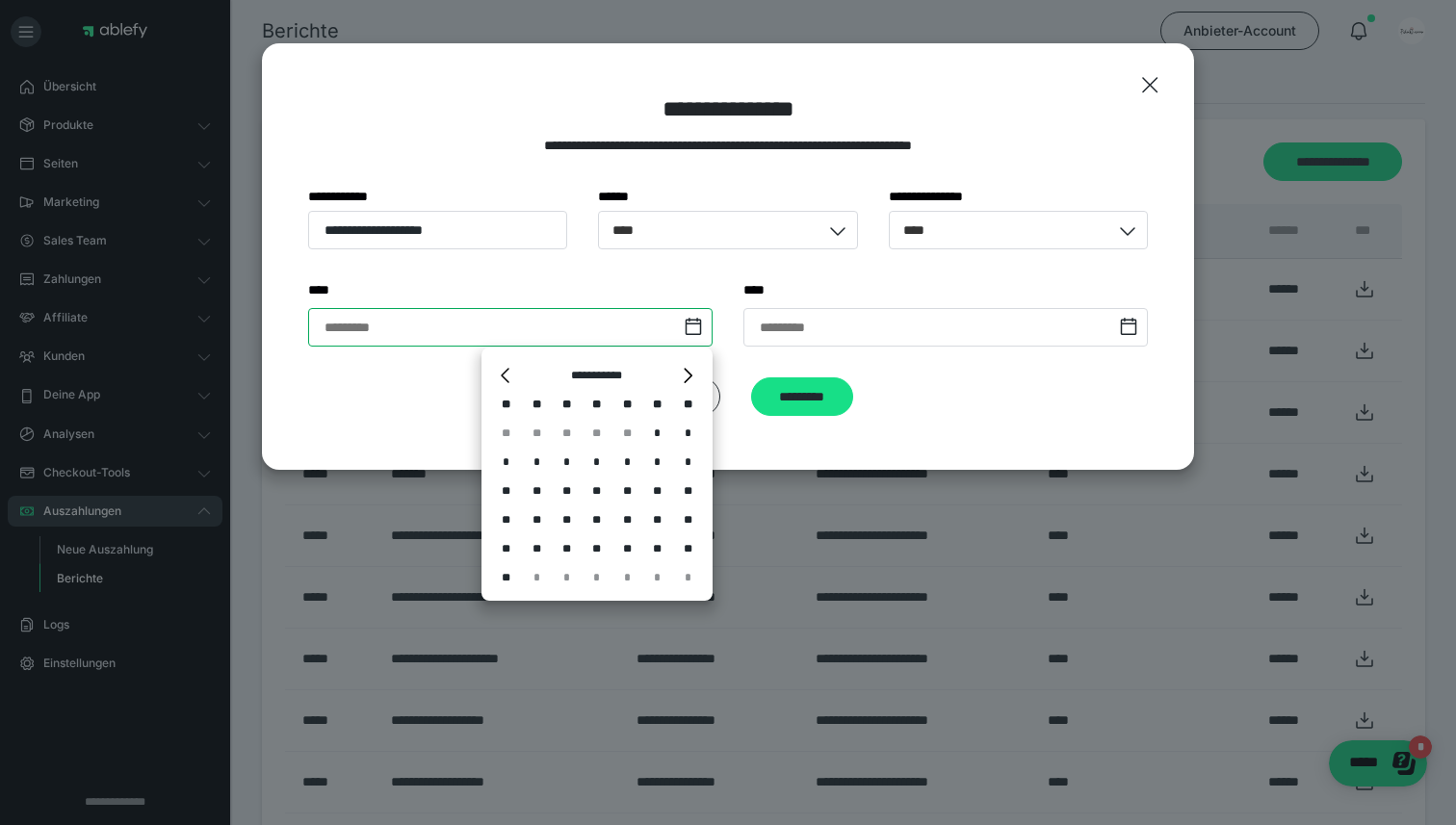 click at bounding box center [510, 327] 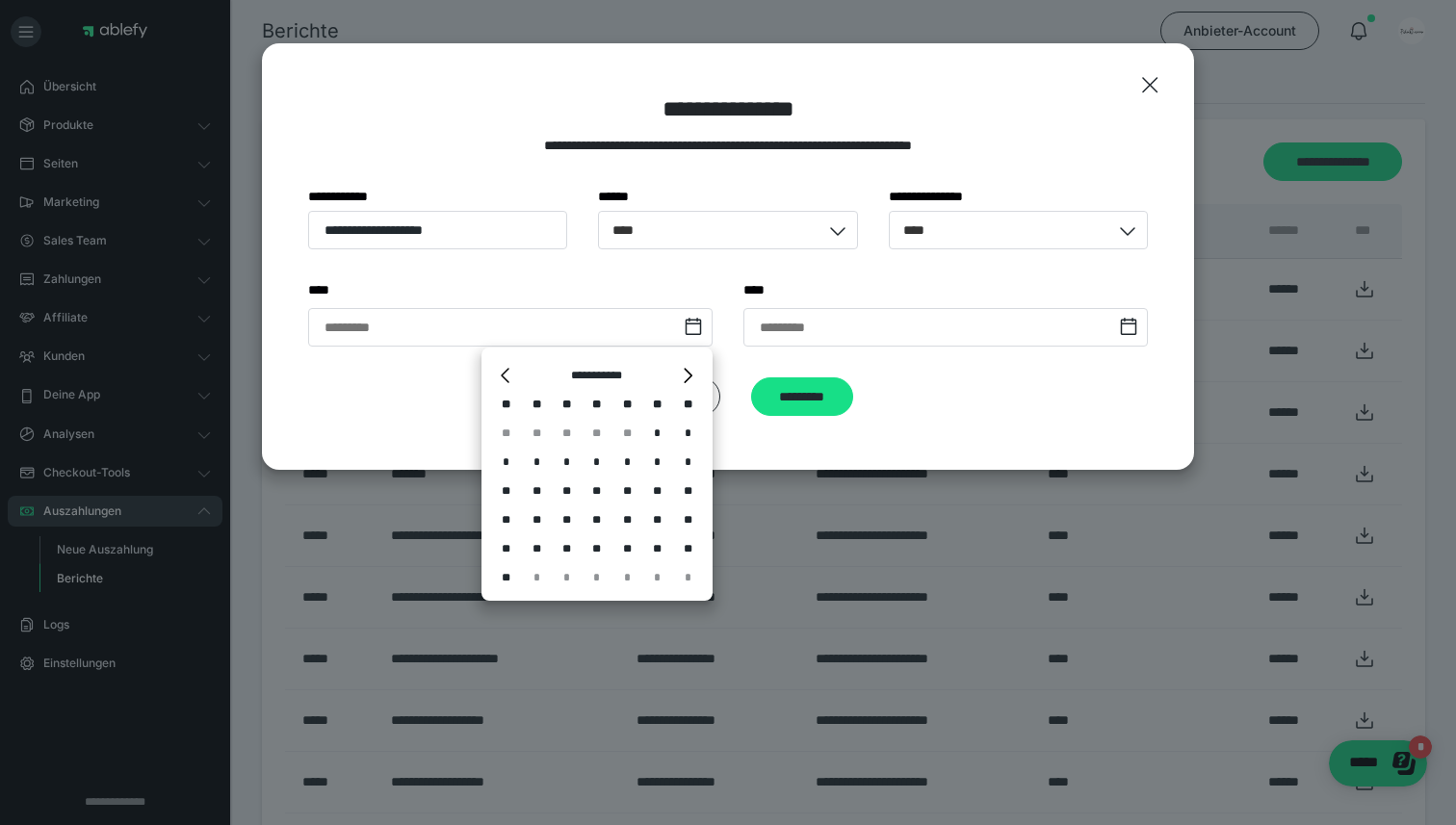click on "**********" at bounding box center (597, 375) 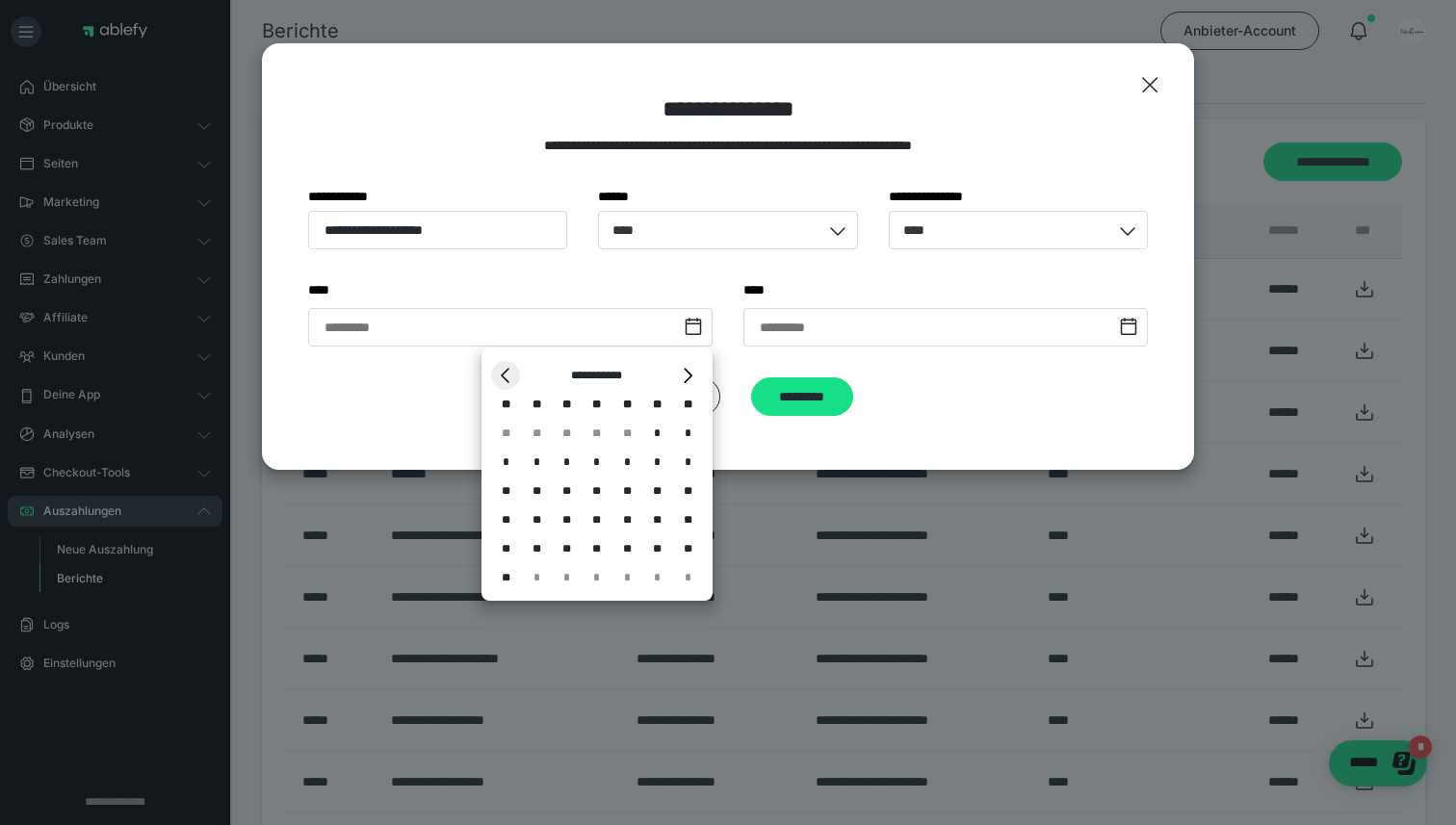 click on "*" at bounding box center (506, 375) 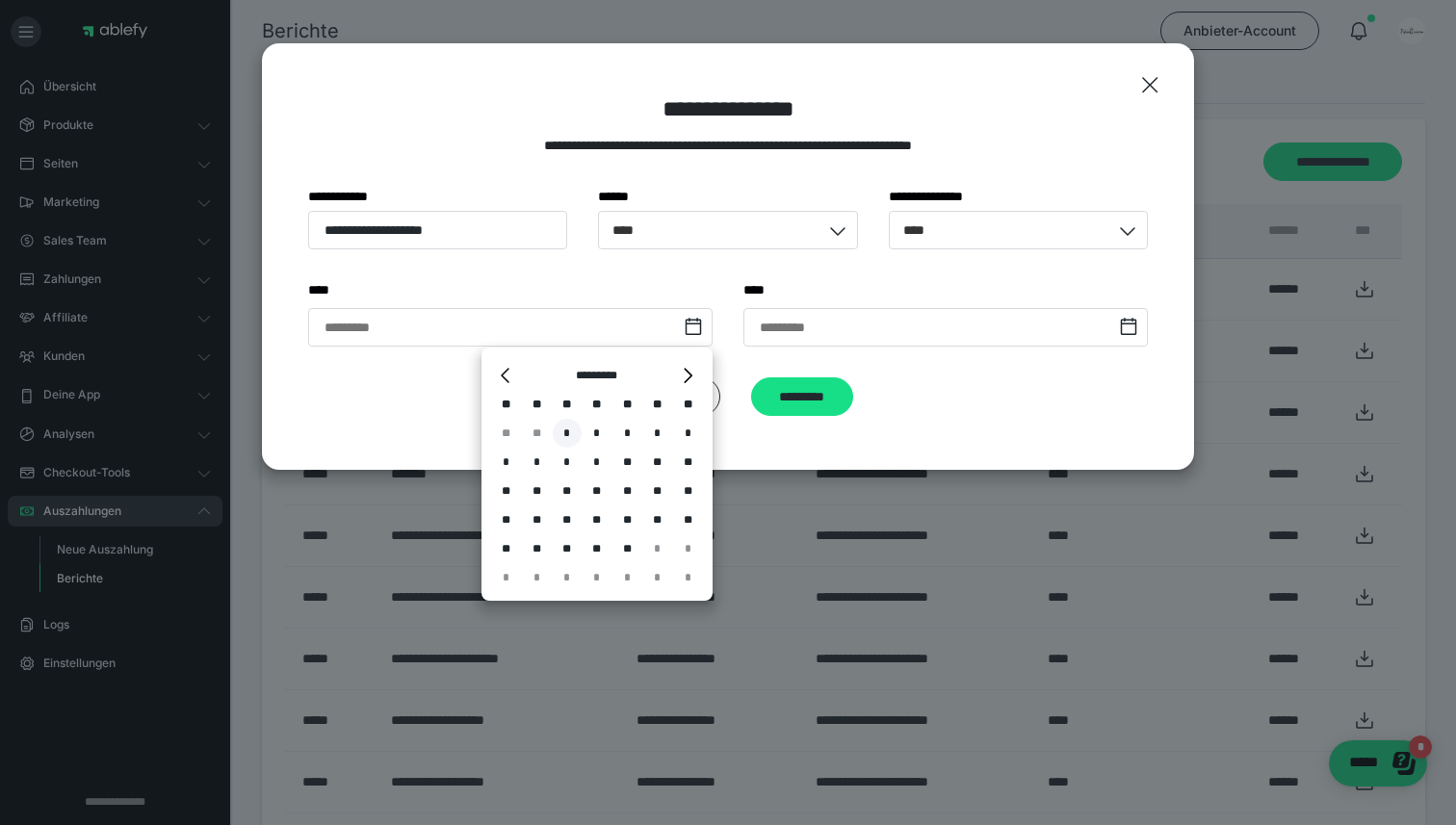 click on "*" at bounding box center [567, 433] 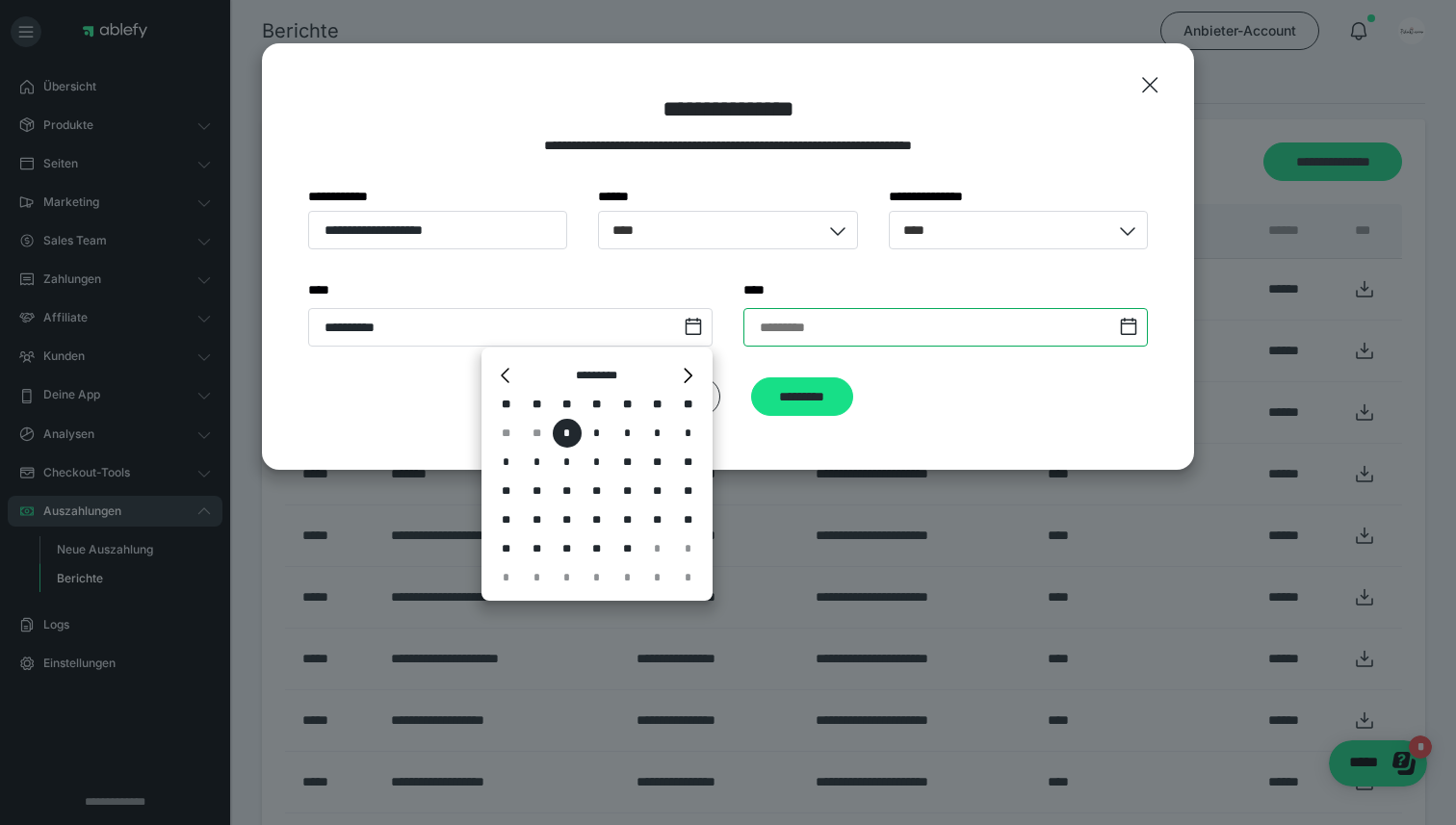 click at bounding box center [946, 327] 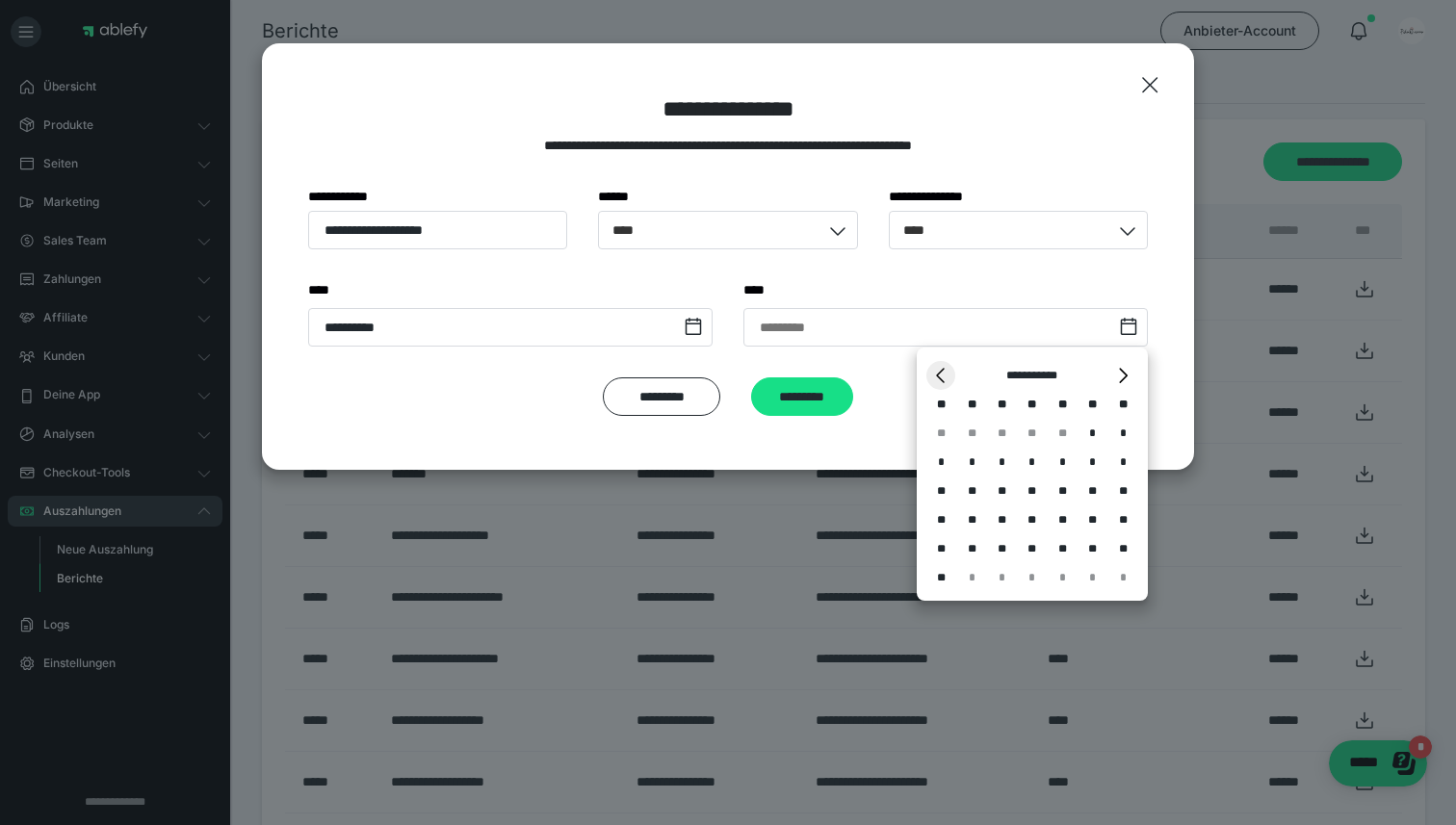 click on "*" at bounding box center [941, 375] 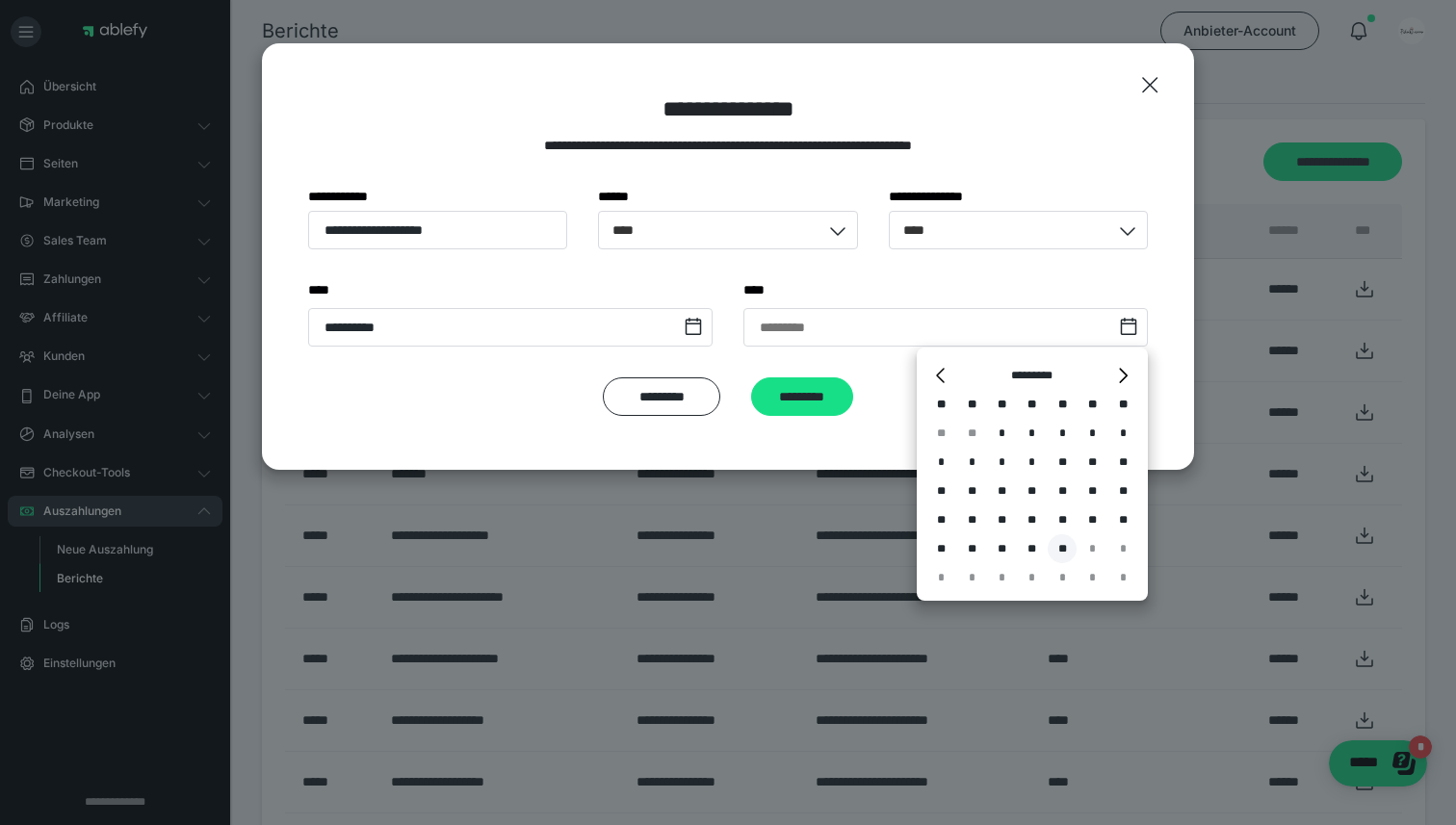 click on "**" at bounding box center [1062, 549] 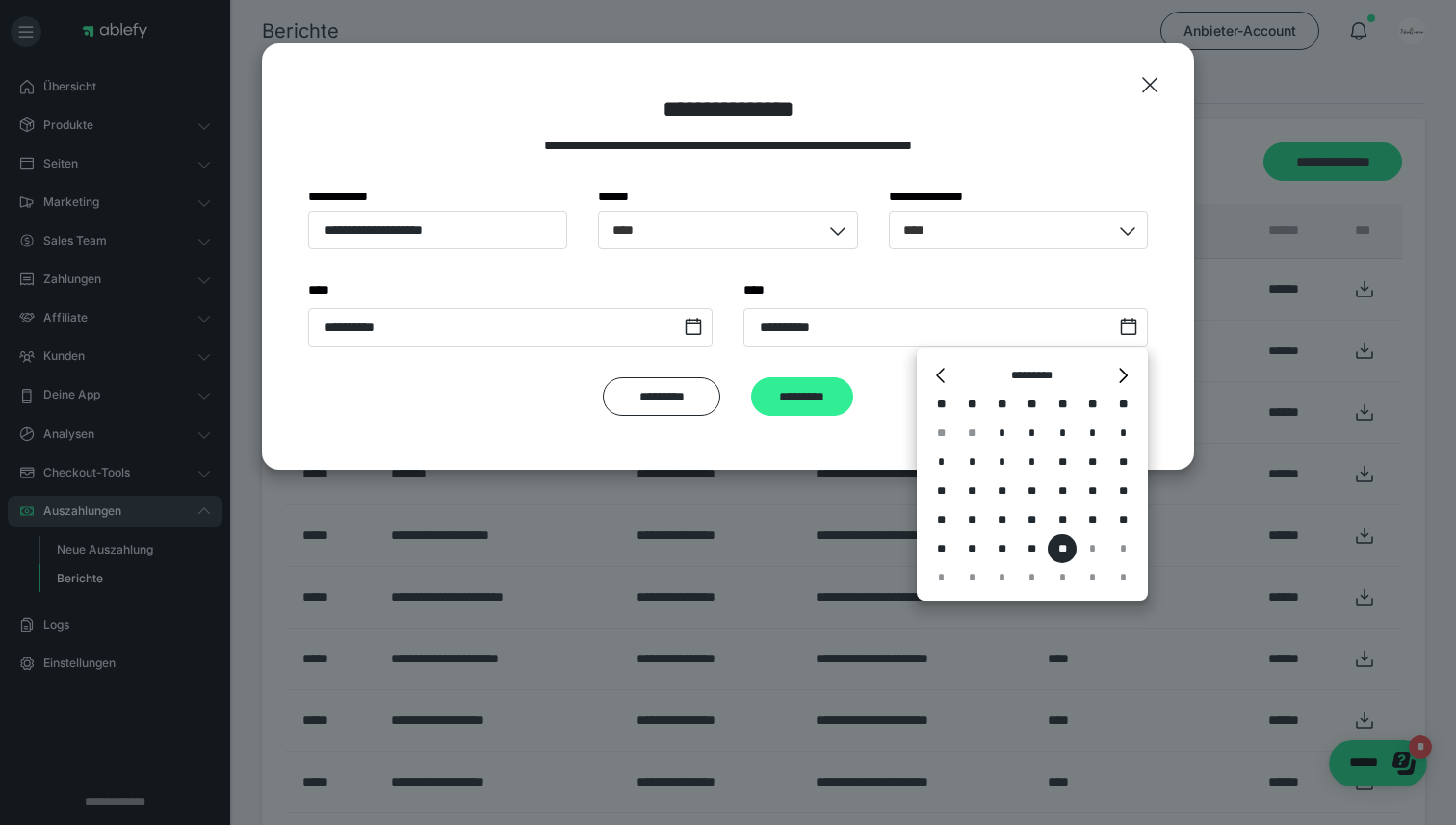 click on "*********" at bounding box center (802, 397) 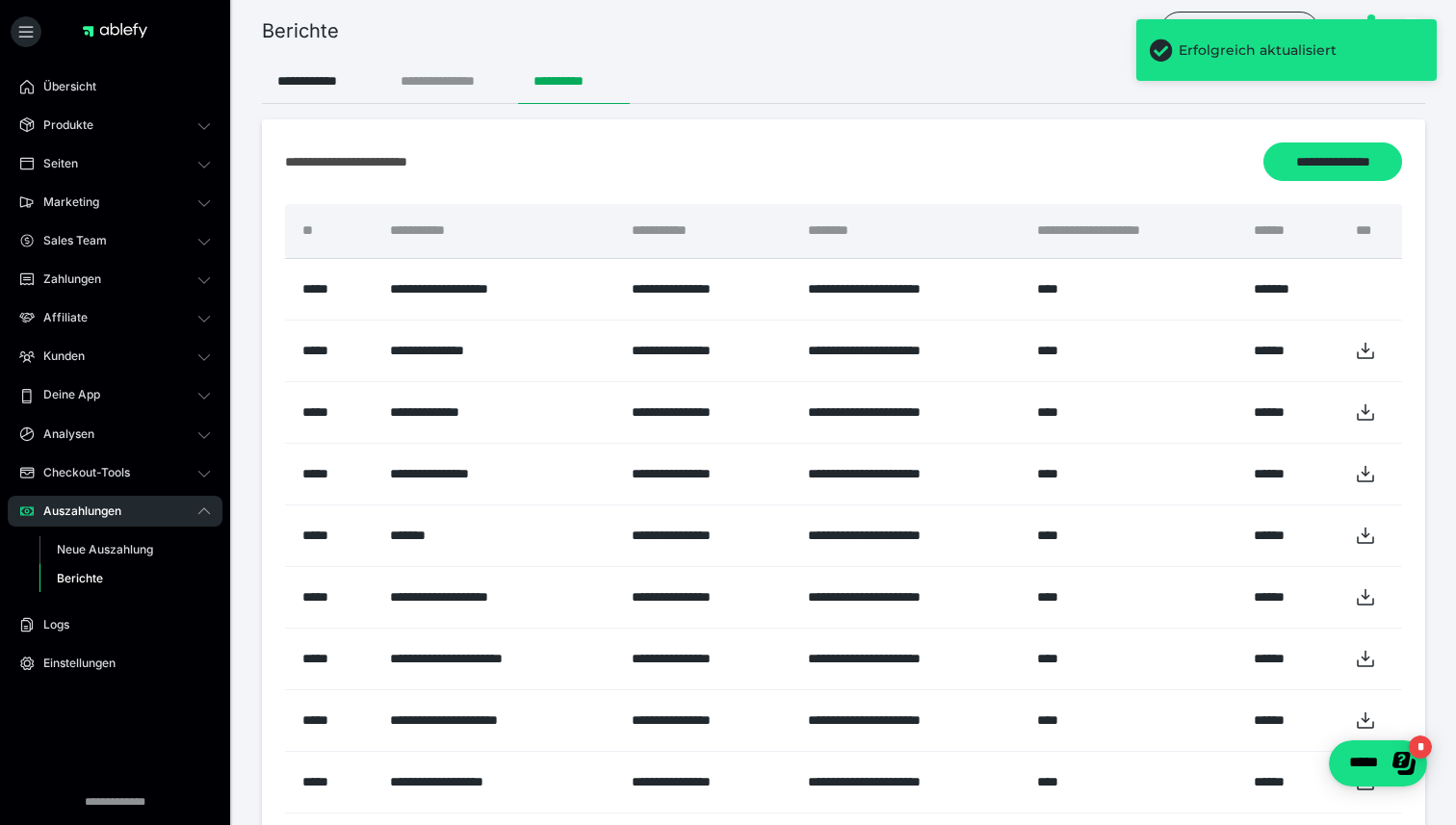 click on "**********" at bounding box center (452, 81) 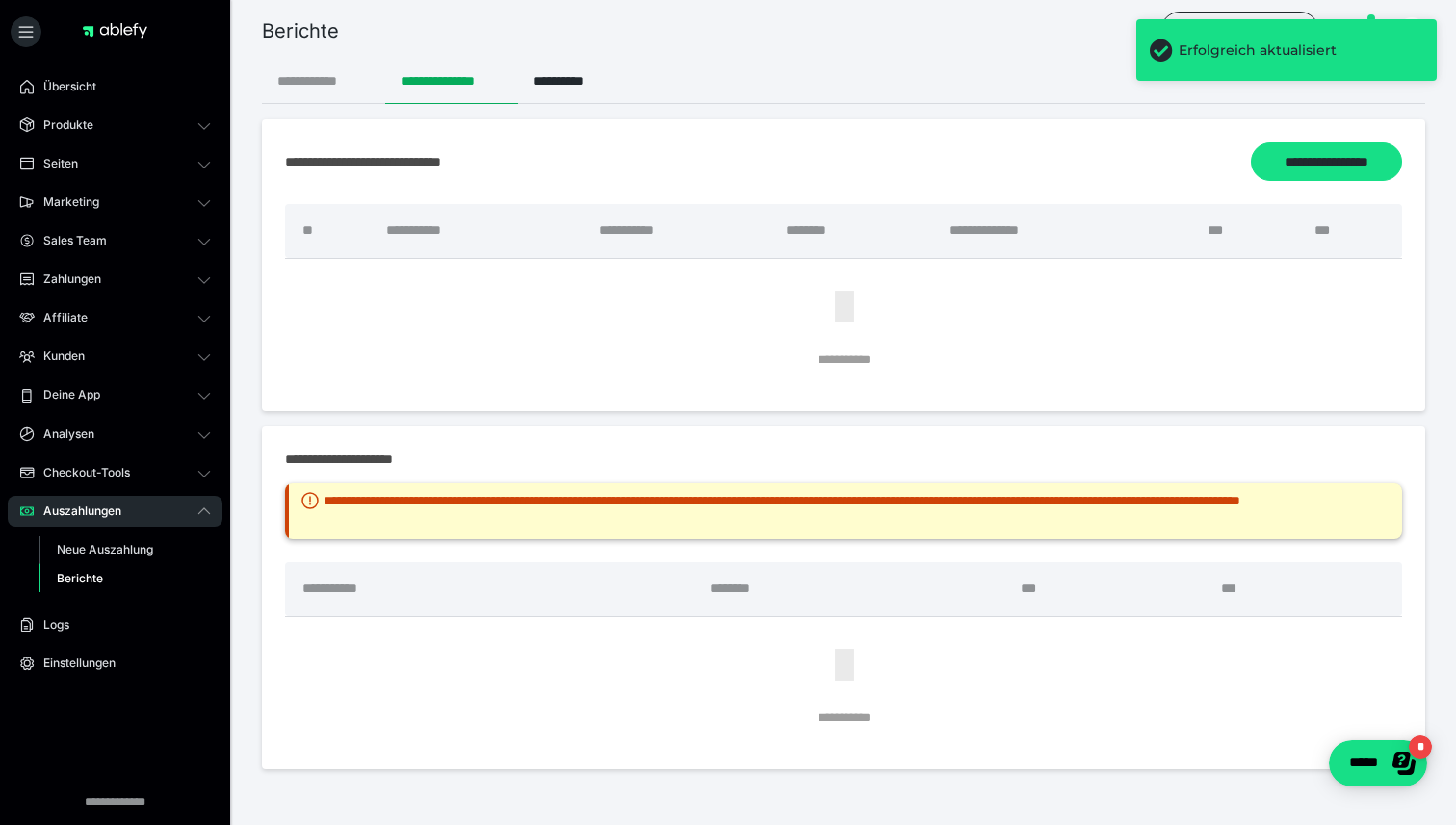 click on "**********" at bounding box center [324, 81] 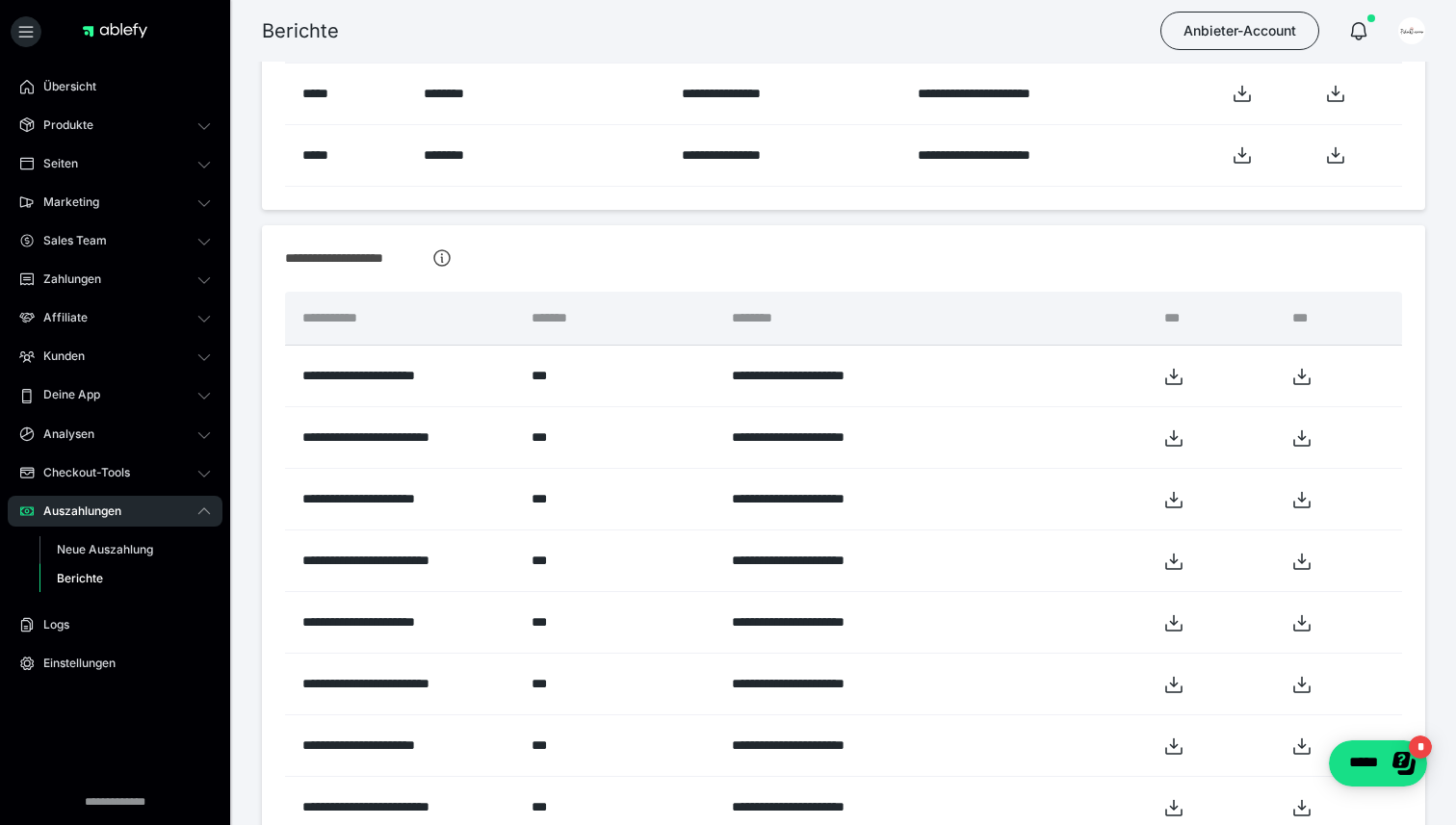 scroll, scrollTop: 457, scrollLeft: 0, axis: vertical 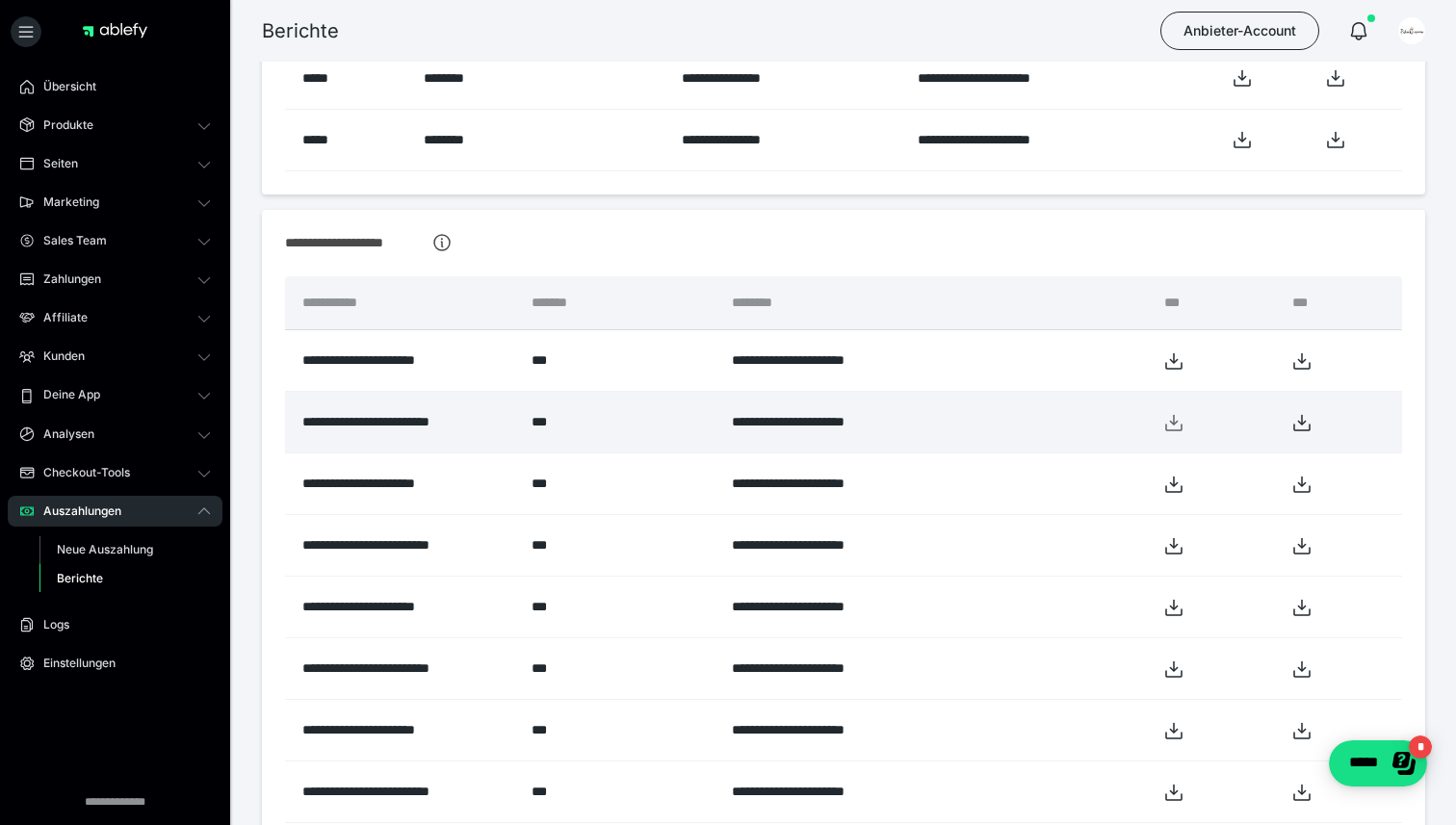 click 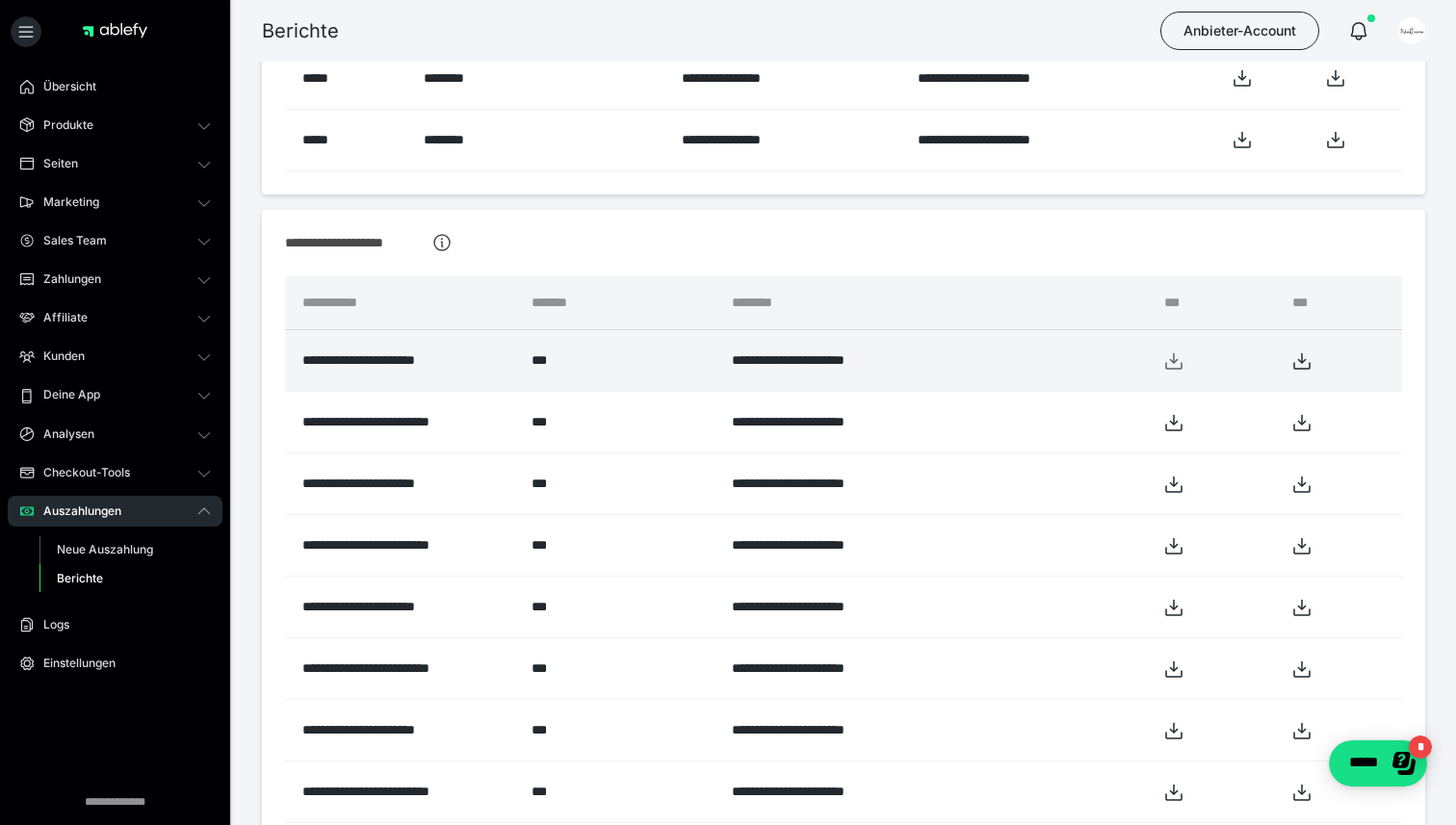click 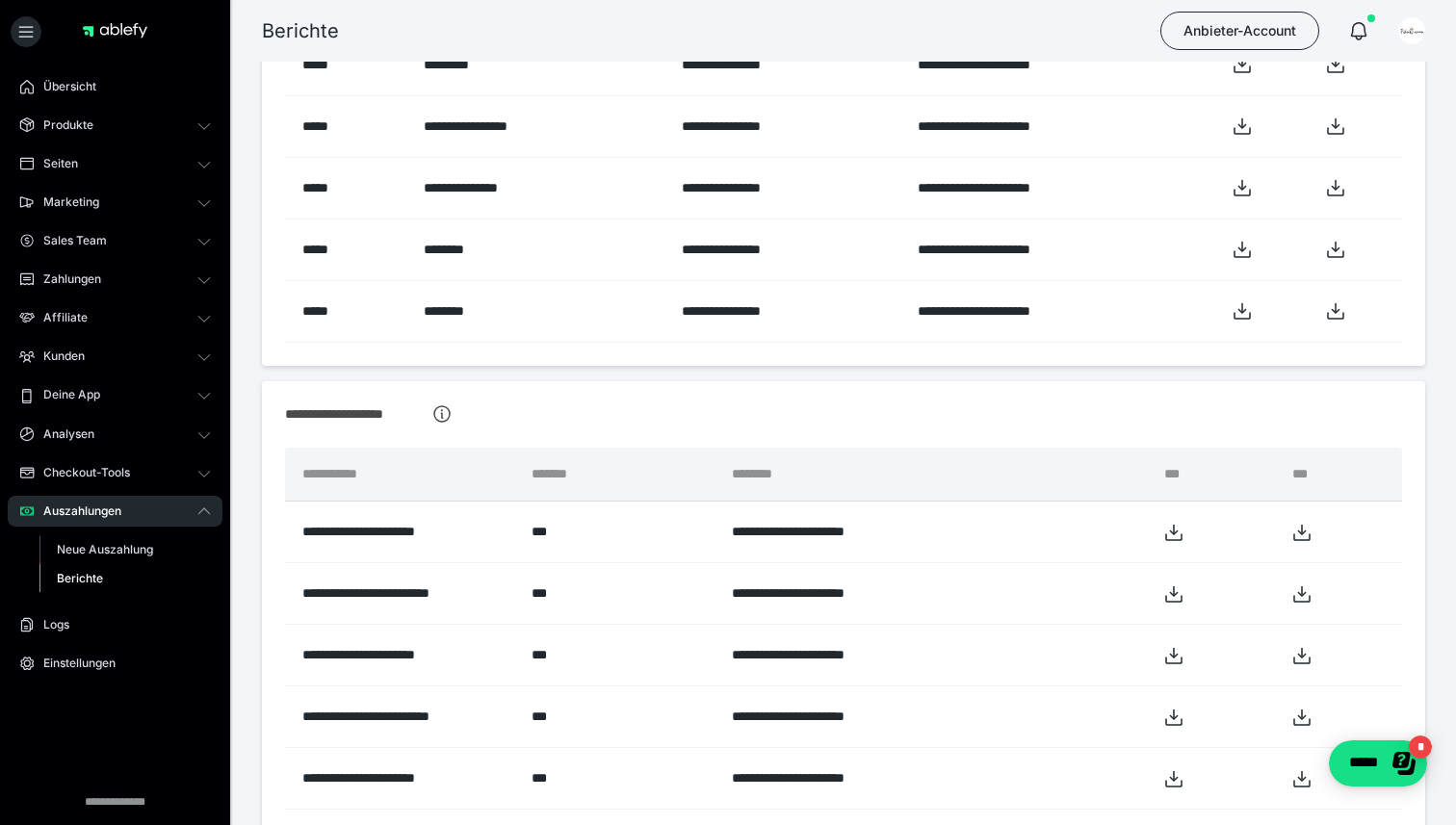 scroll, scrollTop: 0, scrollLeft: 0, axis: both 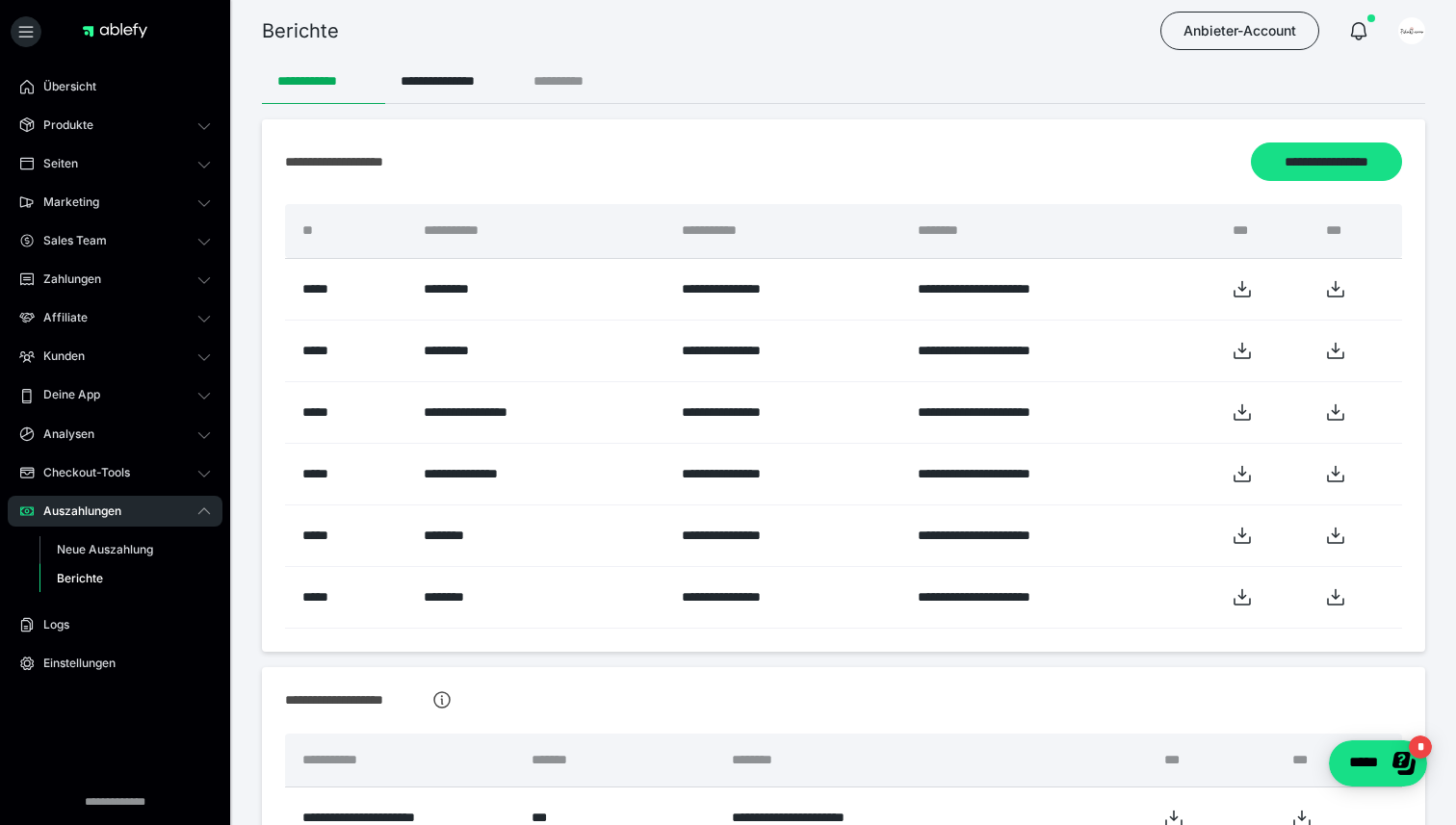 click on "**********" at bounding box center [574, 81] 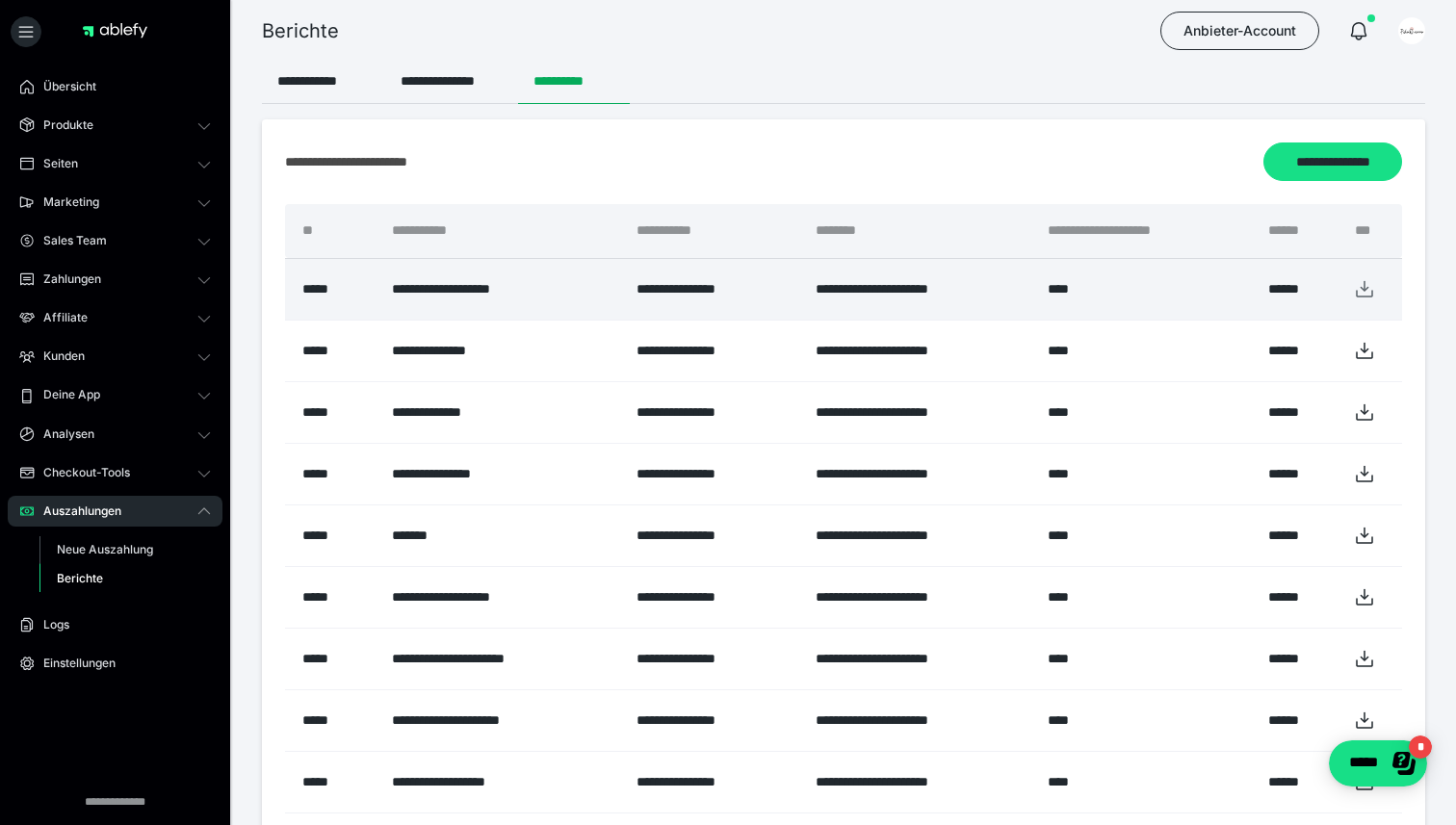 click 